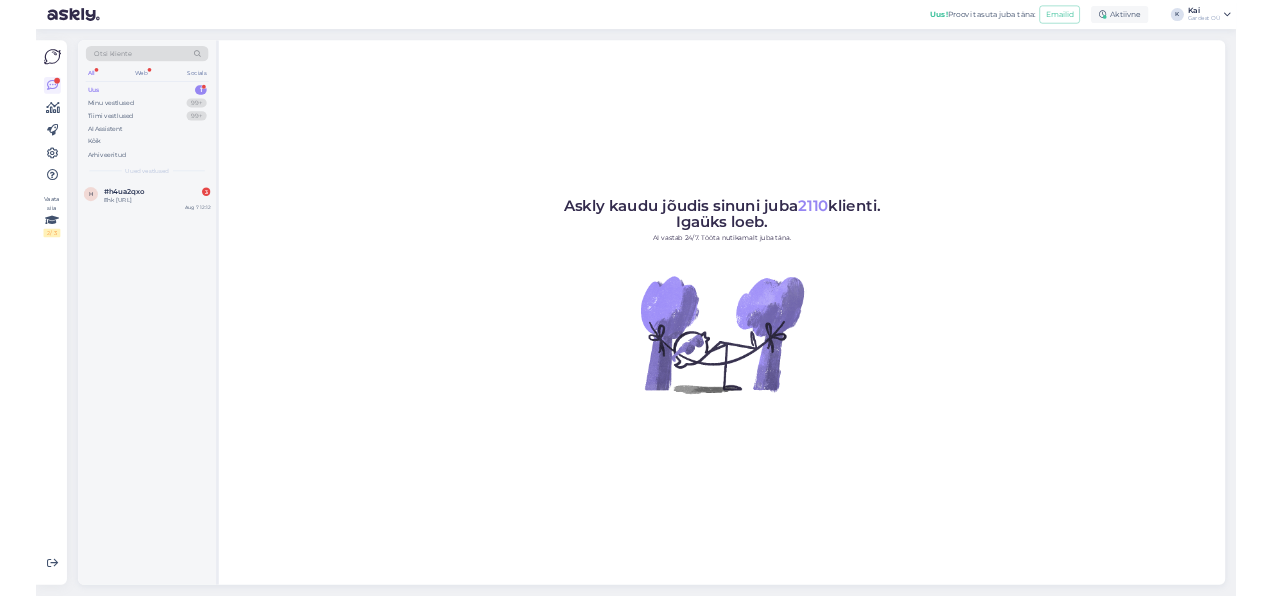 scroll, scrollTop: 0, scrollLeft: 0, axis: both 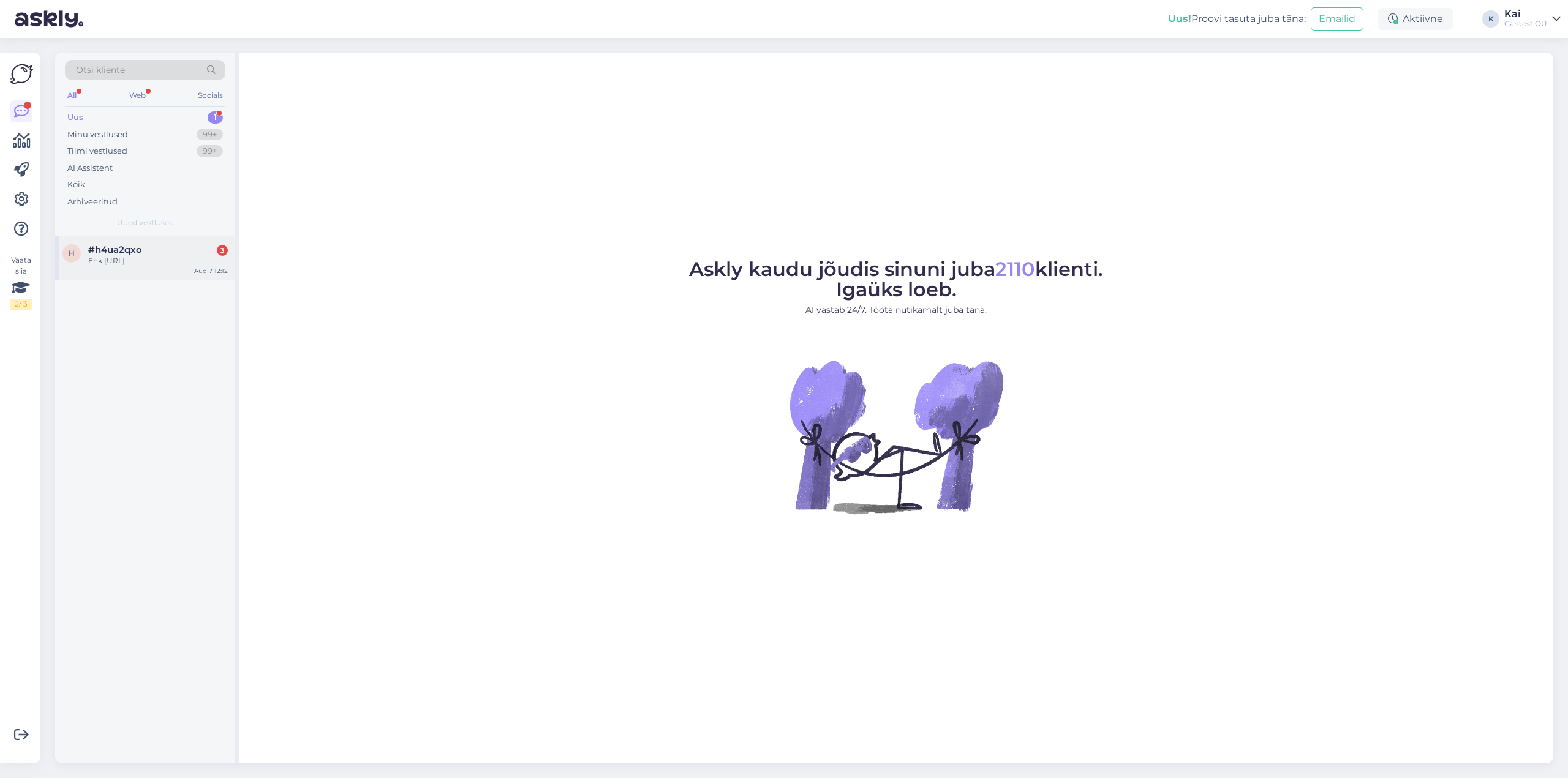 click on "Ehk [URL]" at bounding box center (158, 261) 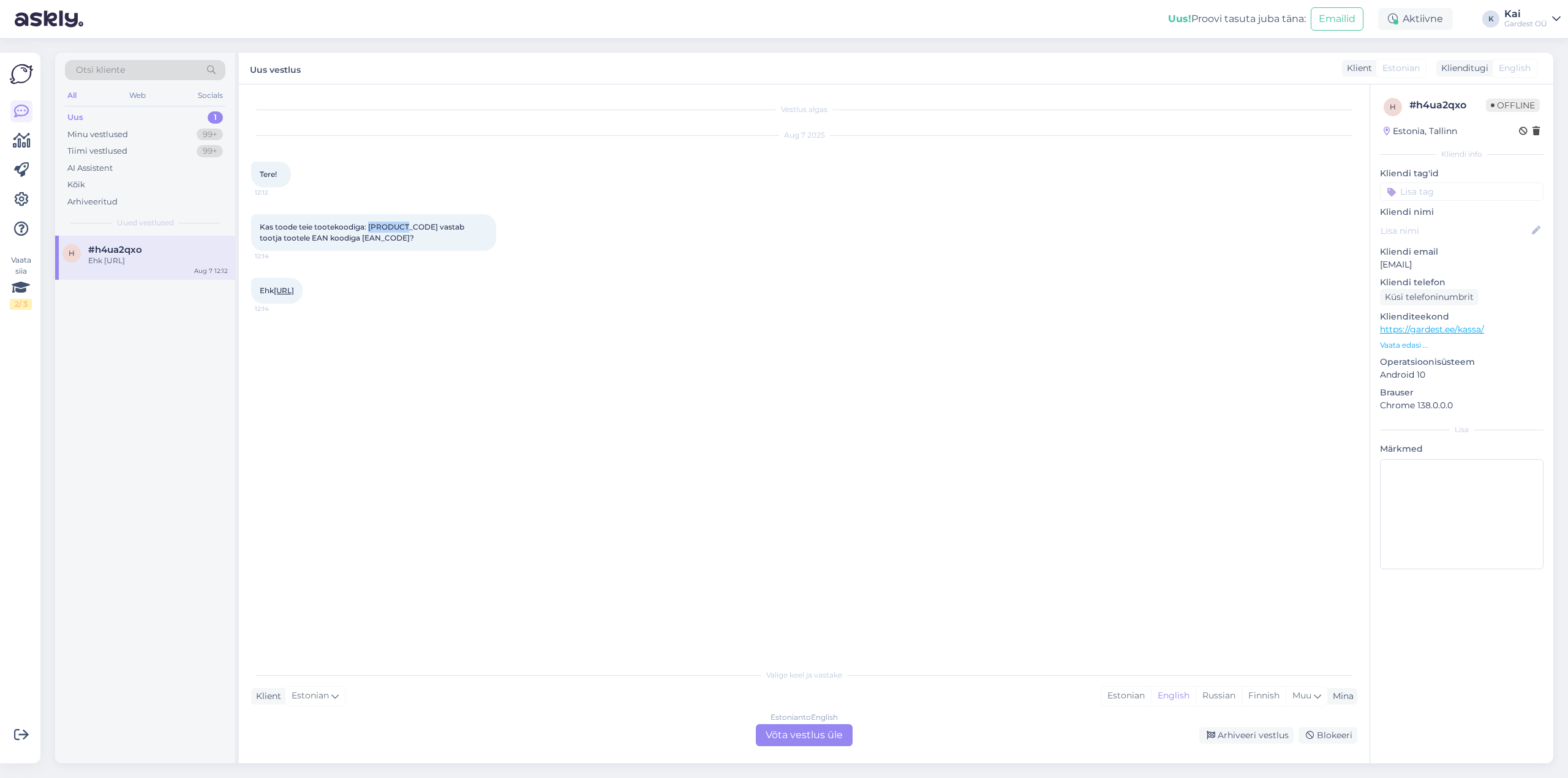 drag, startPoint x: 368, startPoint y: 225, endPoint x: 407, endPoint y: 228, distance: 39.115214 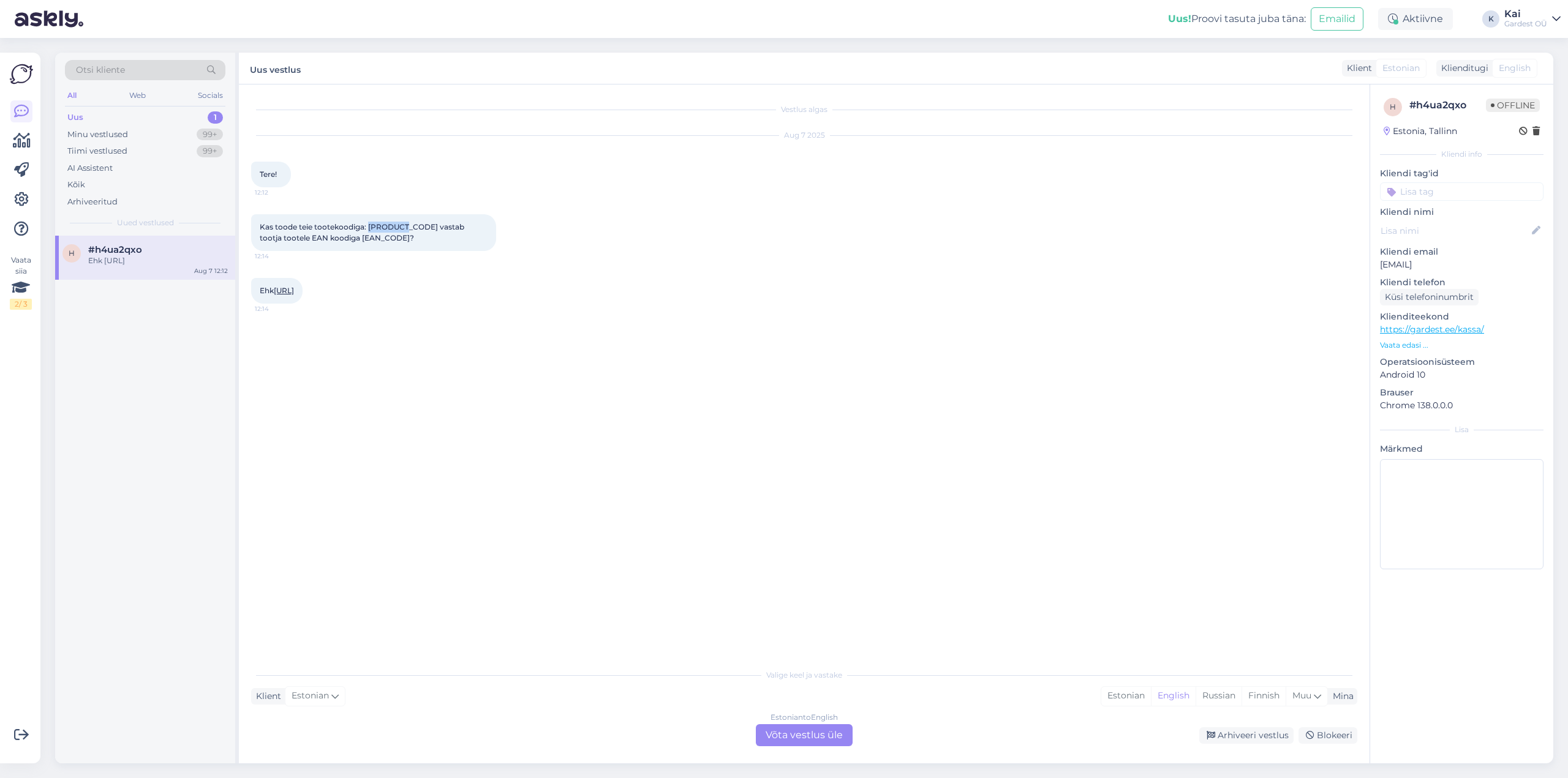 click on "Kas toode teie tootekoodiga: [PRODUCT_CODE] vastab tootja tootele EAN koodiga [EAN_CODE]?" at bounding box center (363, 232) 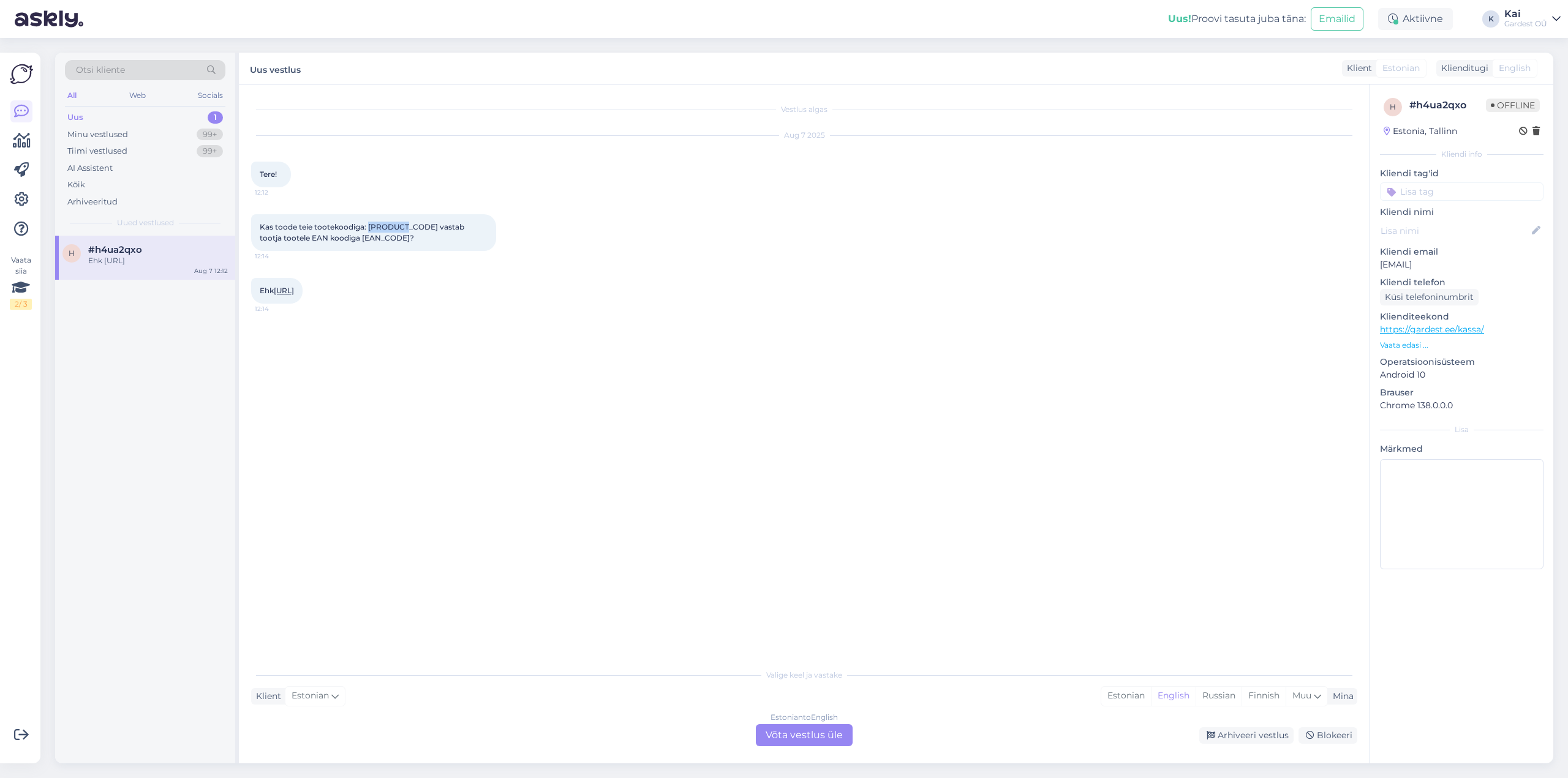 copy on "K0009586" 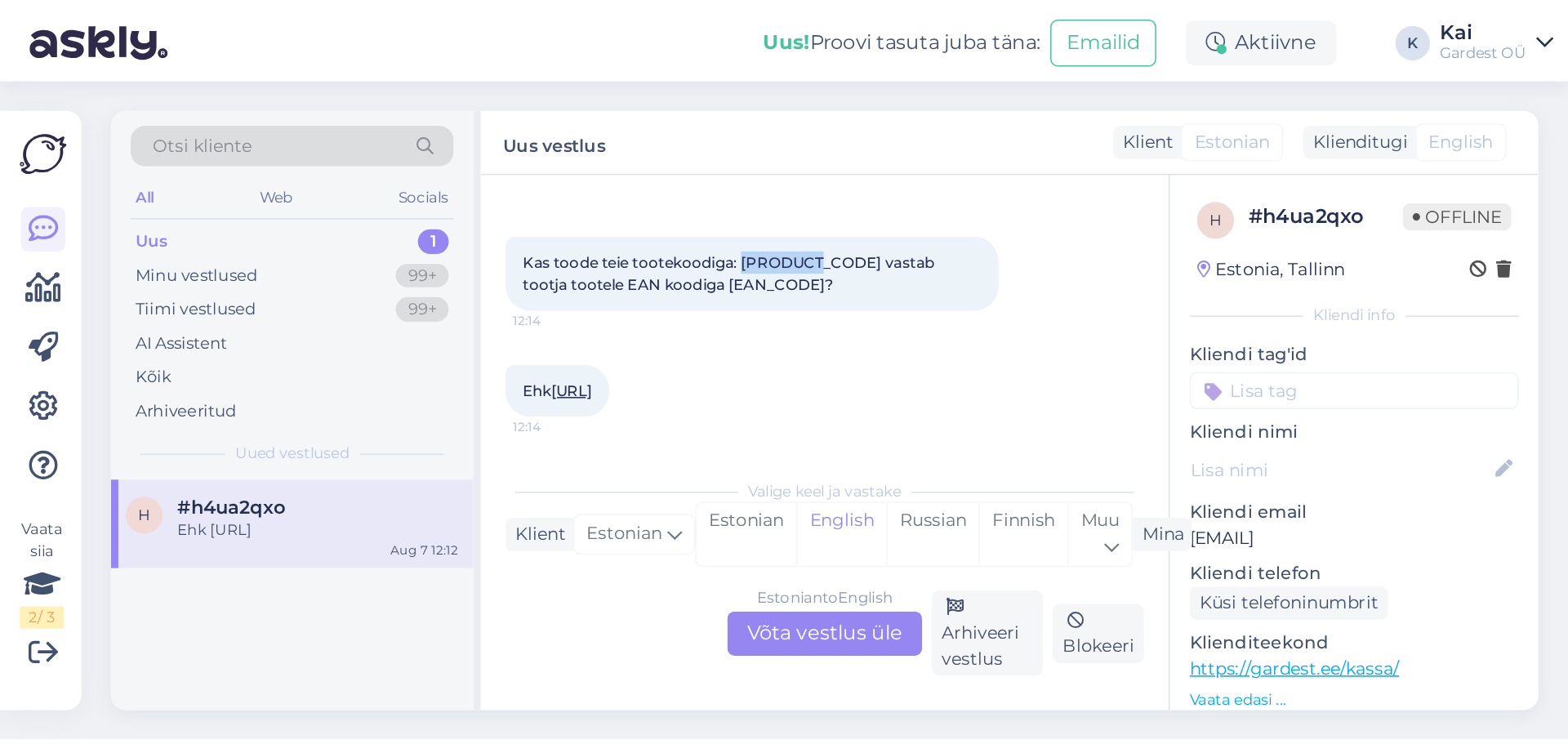 scroll, scrollTop: 0, scrollLeft: 0, axis: both 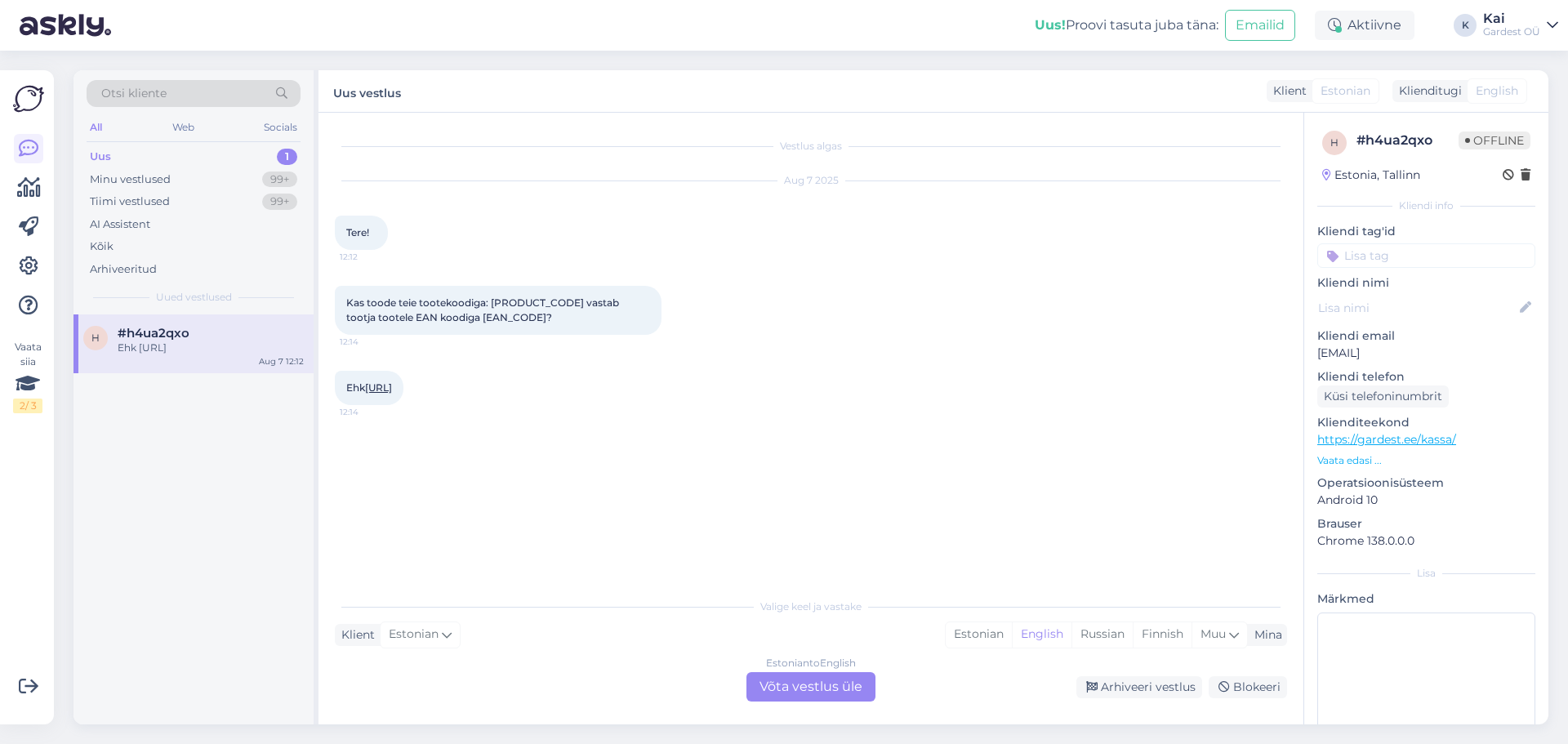 click on "Estonian  to  English Võta vestlus üle" at bounding box center [811, 687] 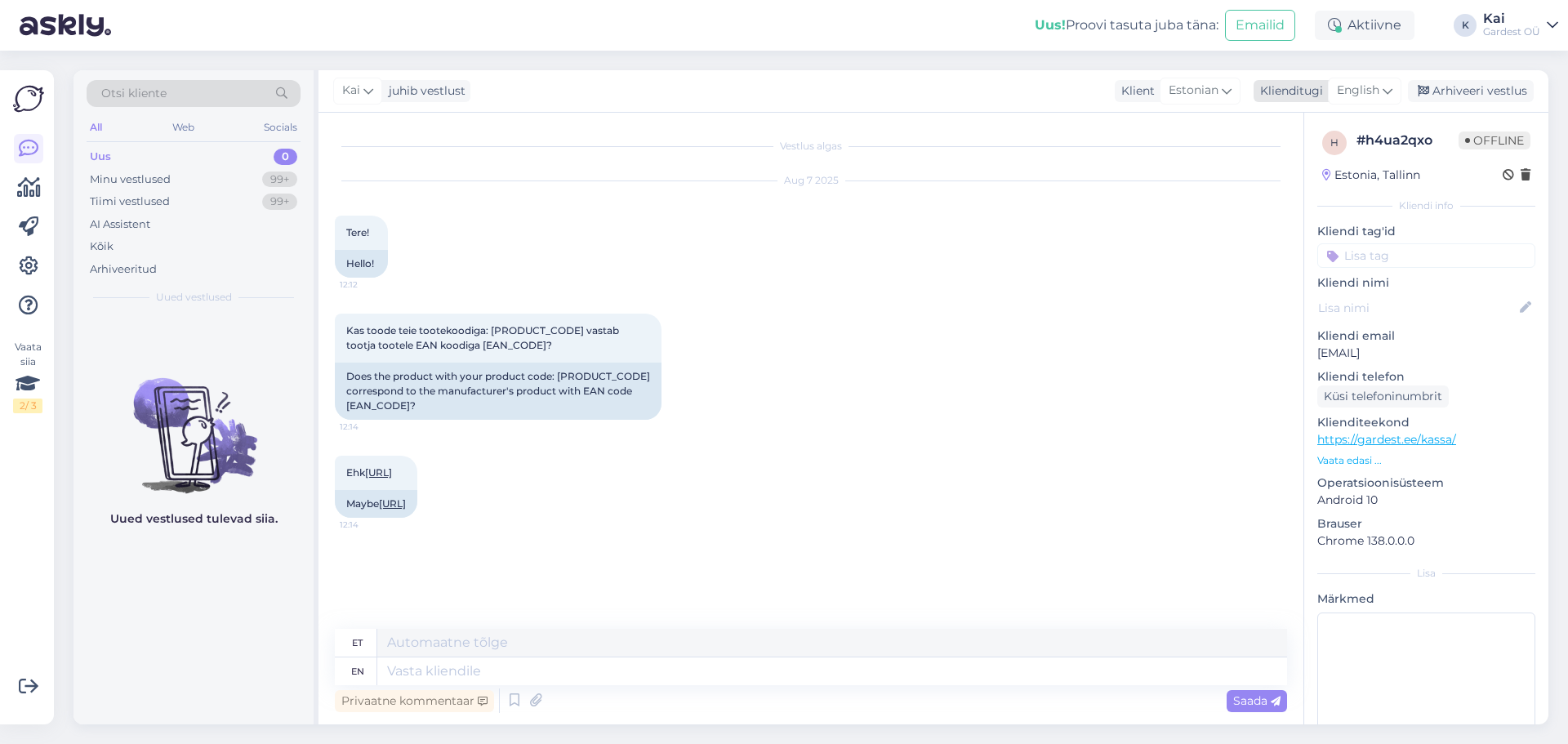 click at bounding box center (1388, 91) 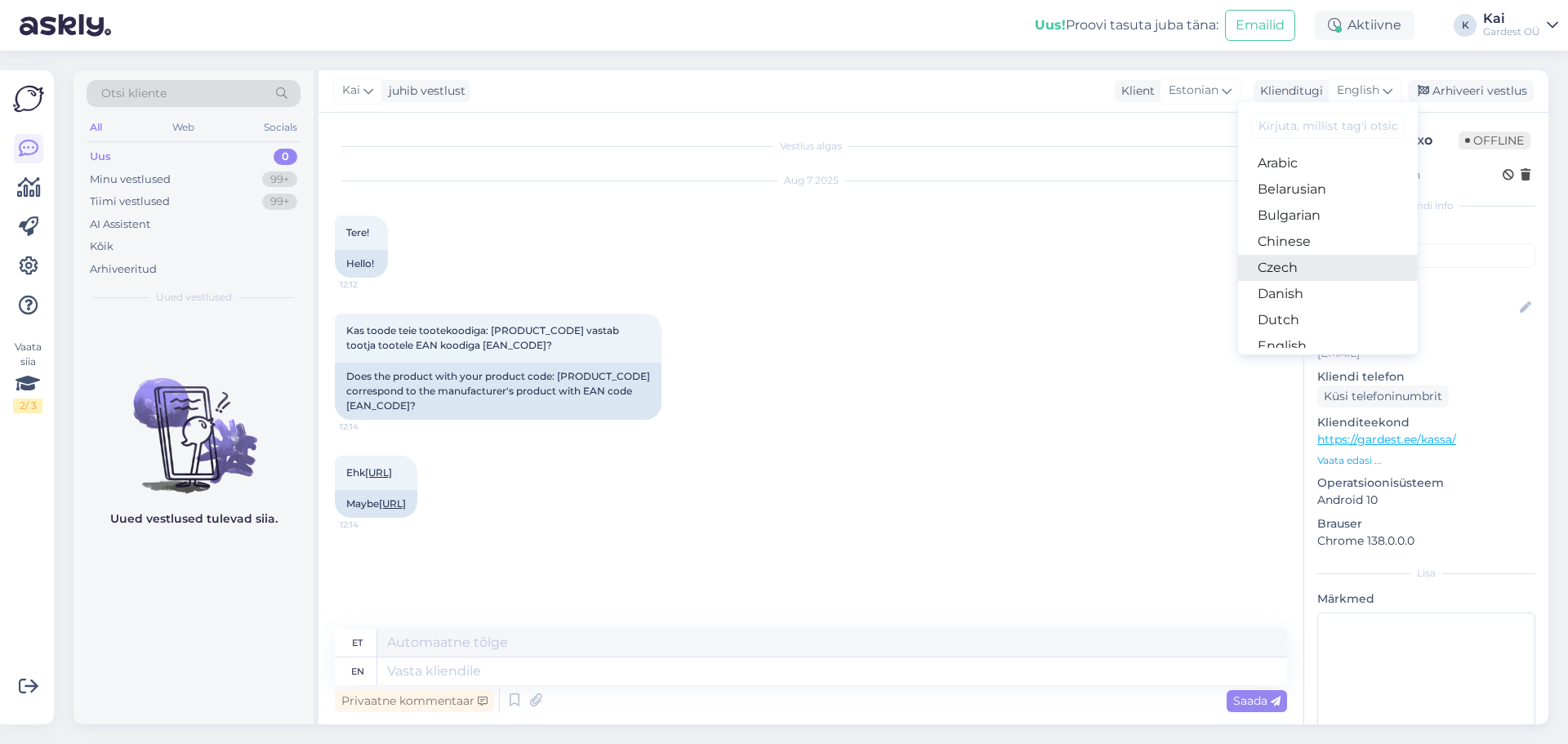 scroll, scrollTop: 163, scrollLeft: 0, axis: vertical 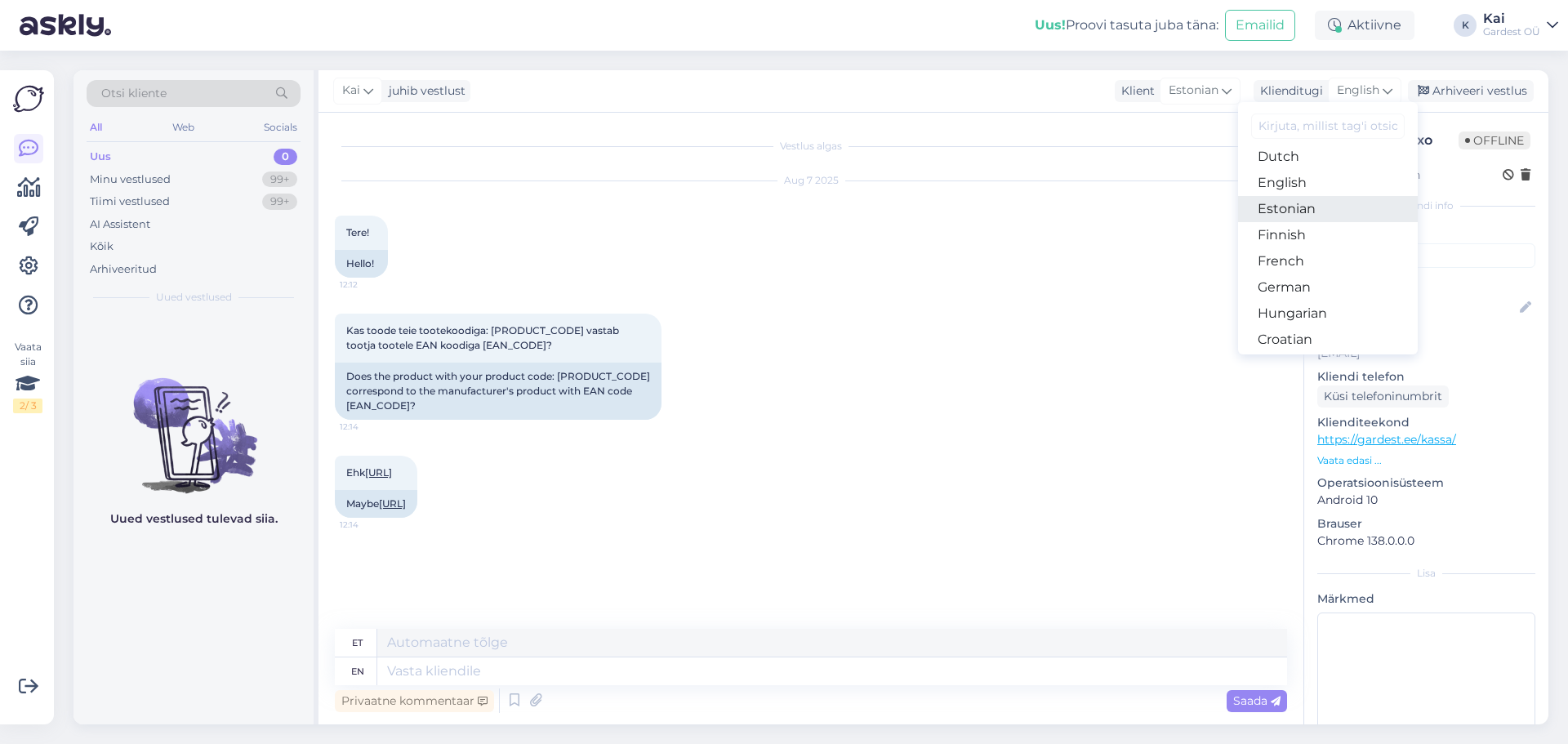 click on "Estonian" at bounding box center [1328, 209] 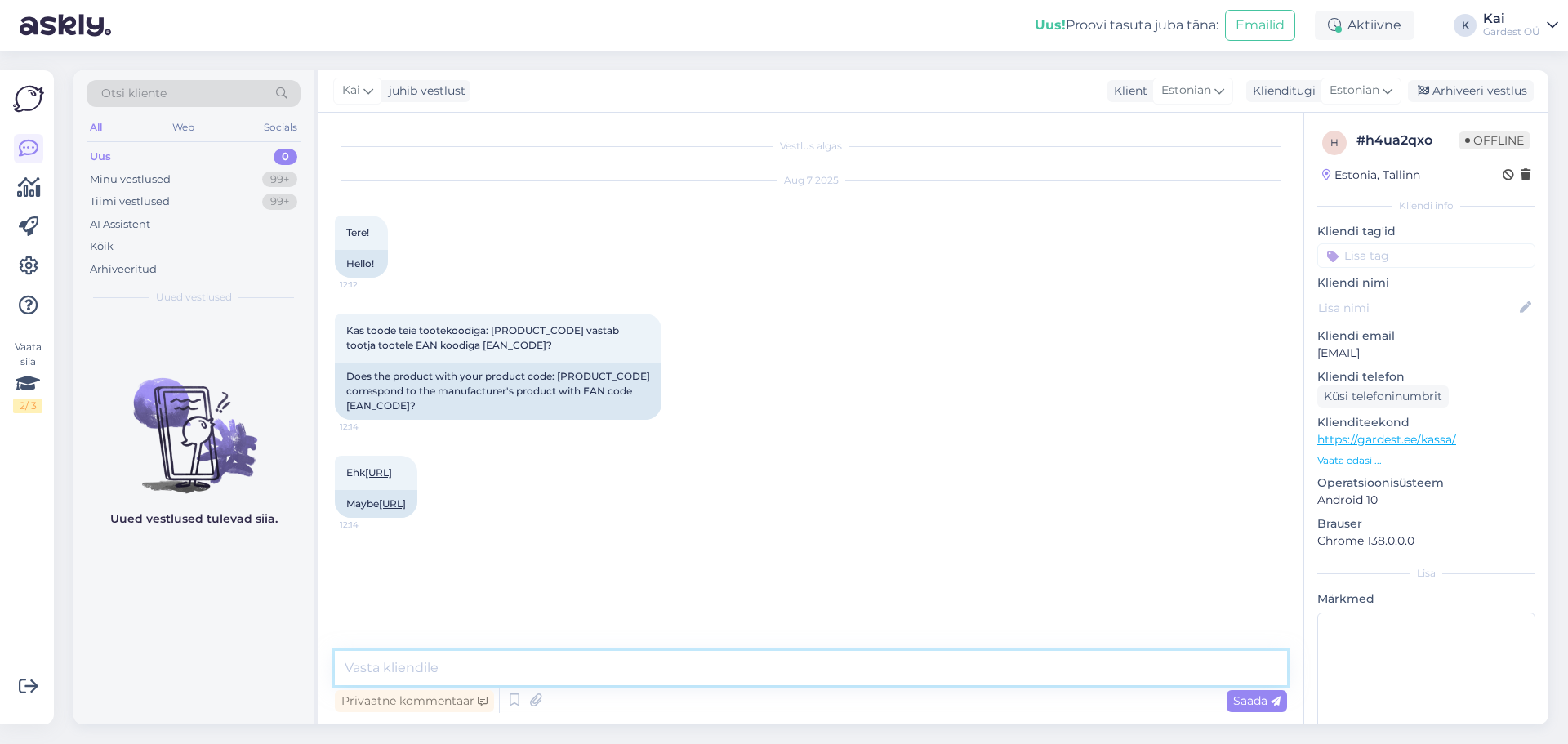 click at bounding box center (811, 668) 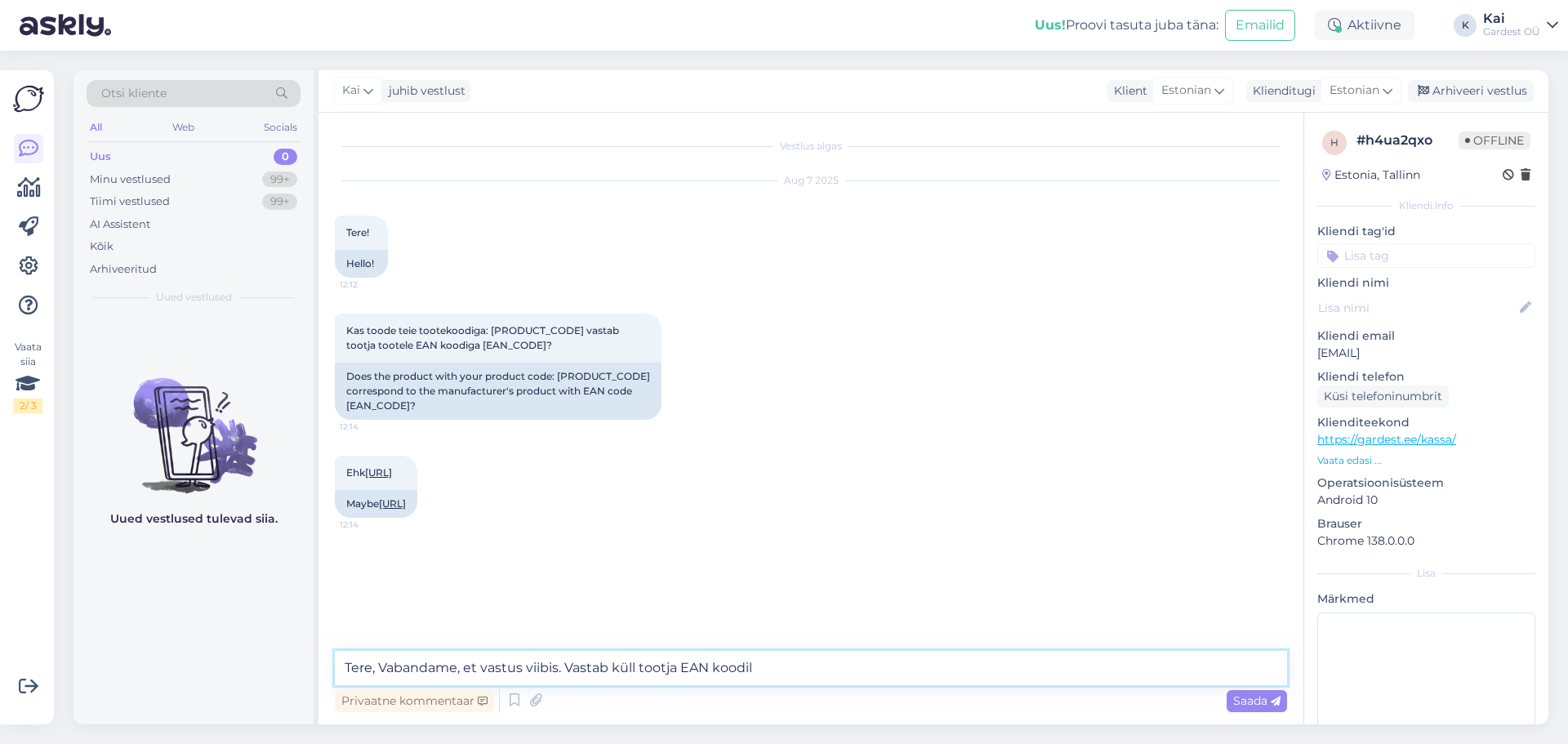 type on "Tere, Vabandame, et vastus viibis. Vastab küll tootja EAN koodile" 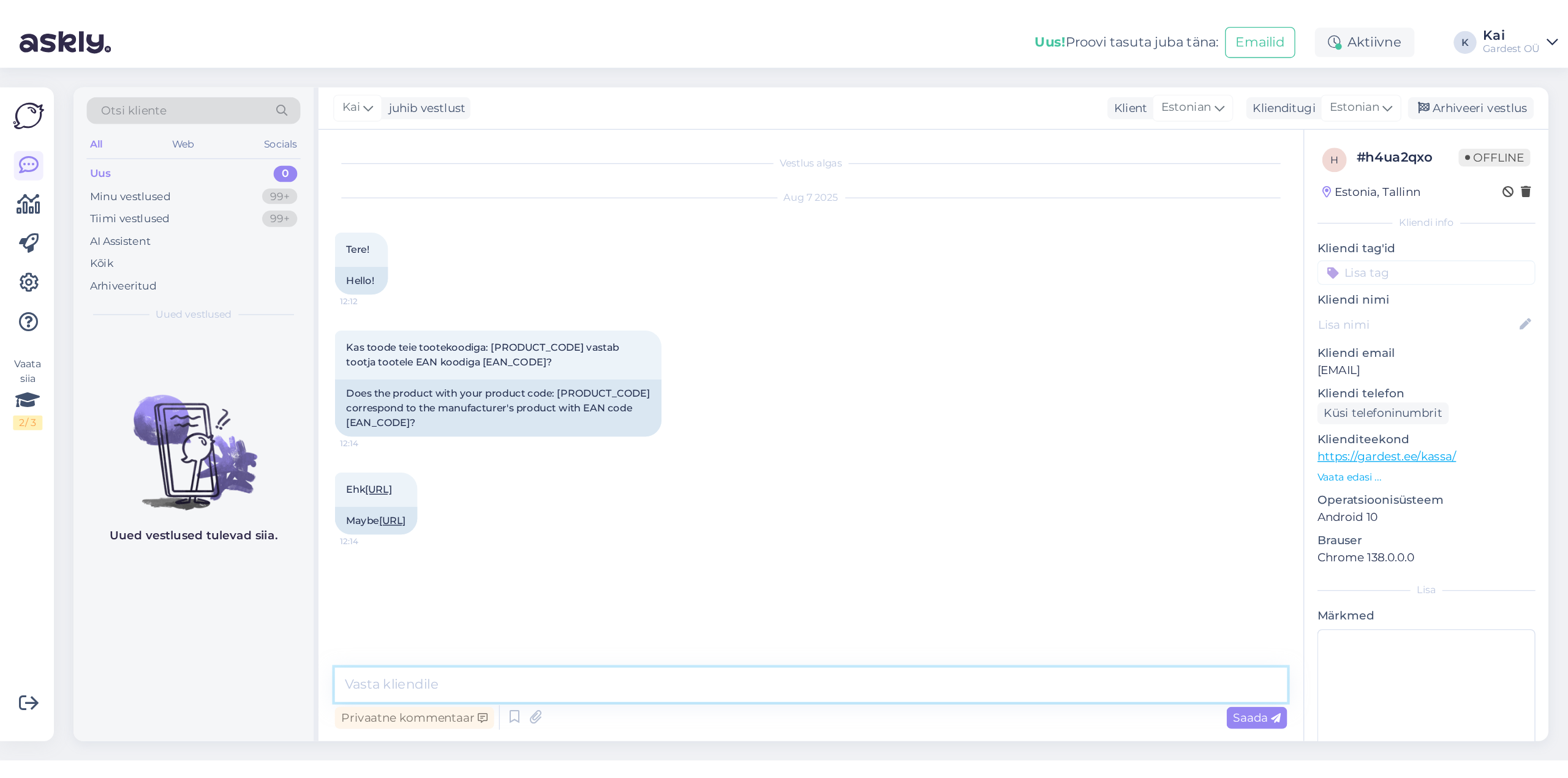 scroll, scrollTop: 10, scrollLeft: 0, axis: vertical 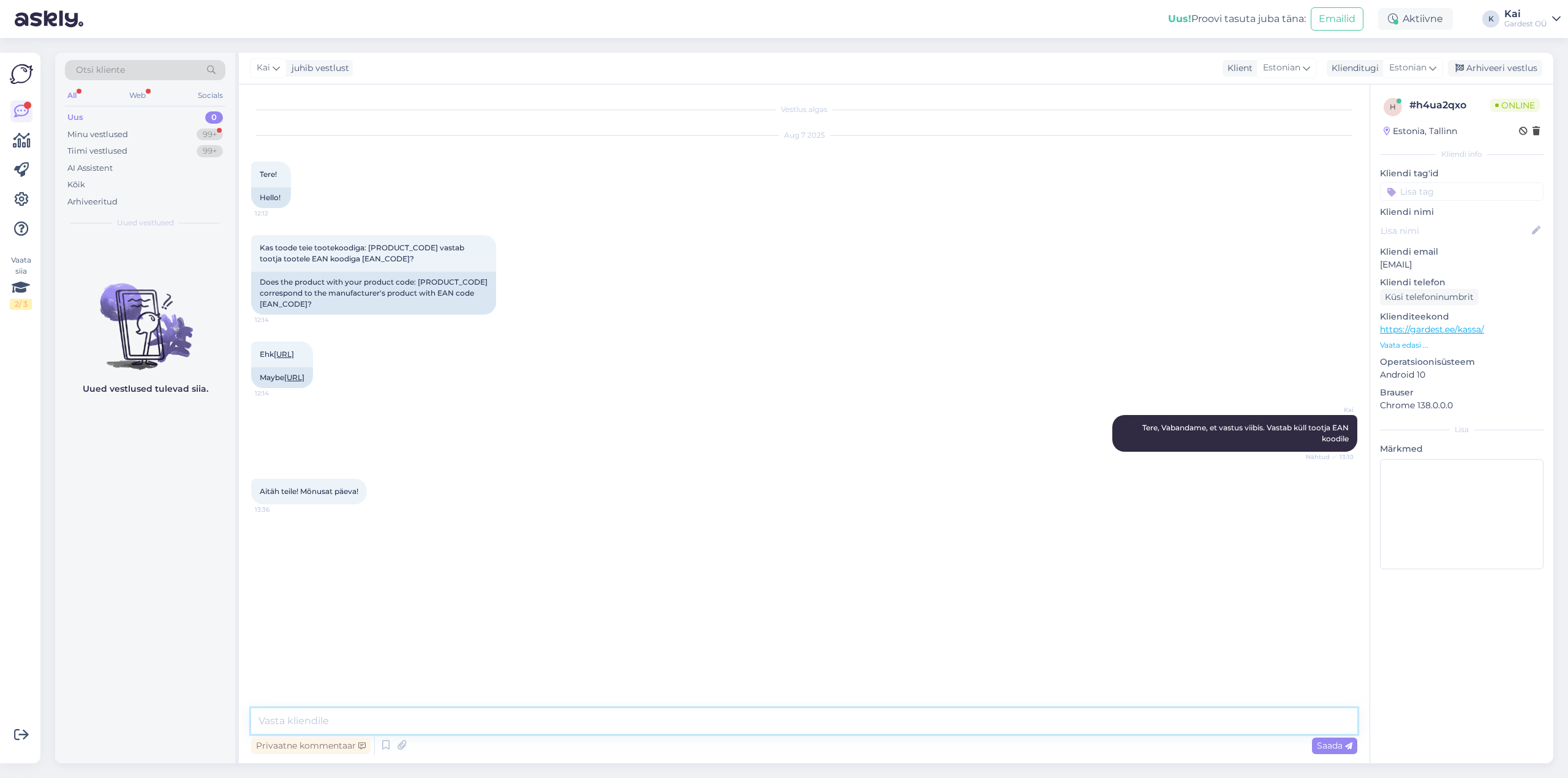 click at bounding box center [804, 721] 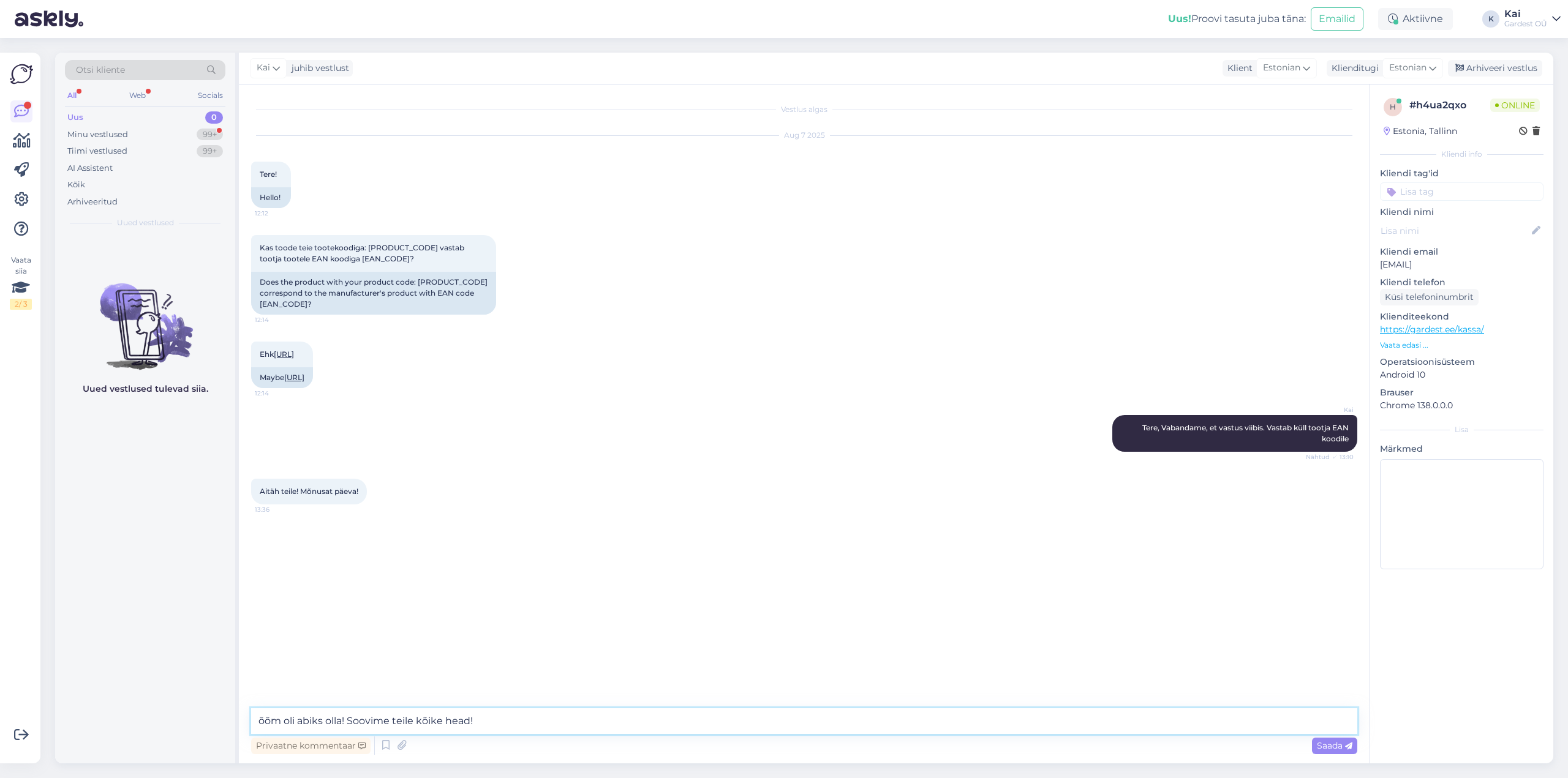 click on "õõm oli abiks olla! Soovime teile kõike head!" at bounding box center (804, 721) 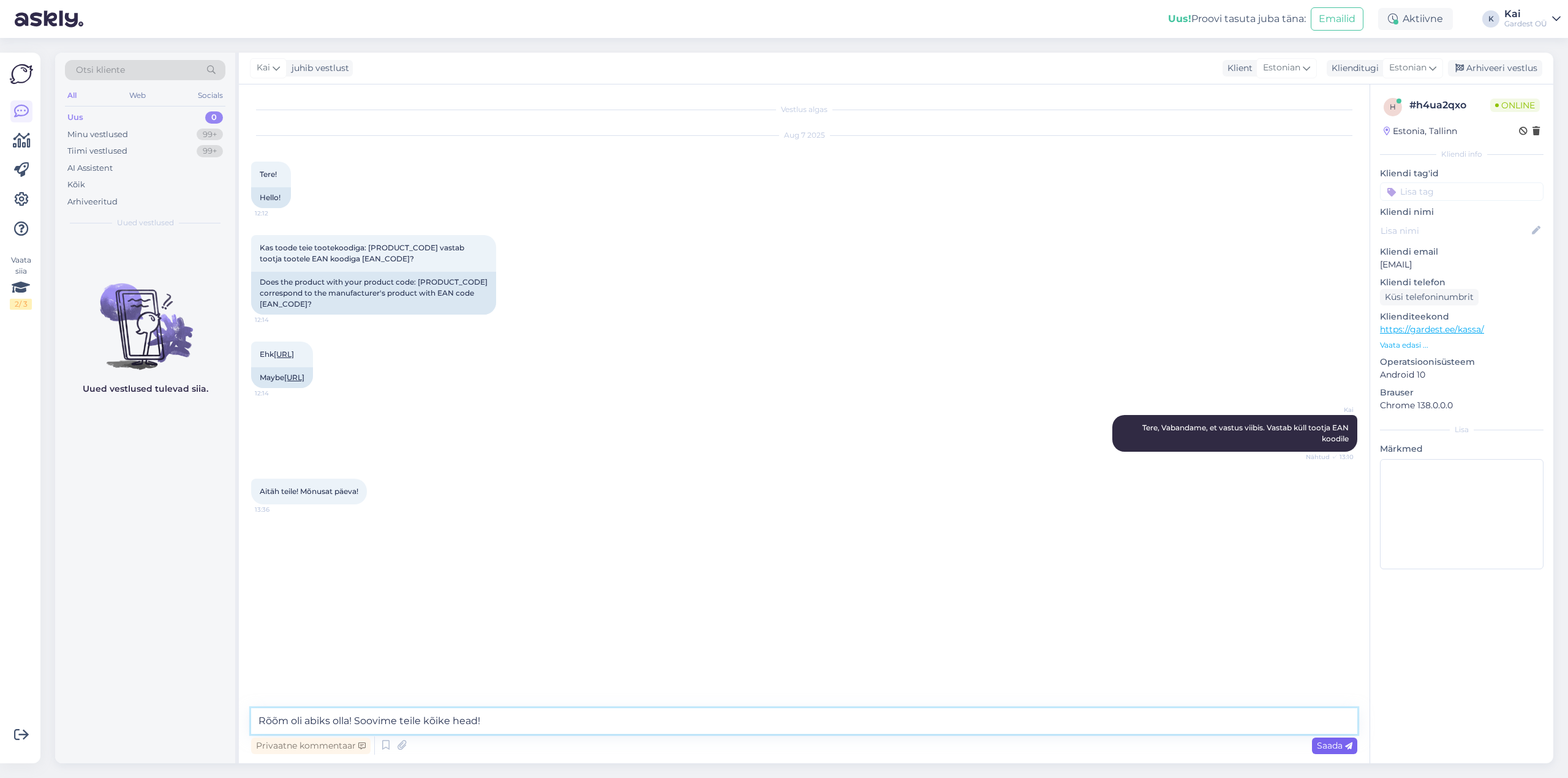 type on "Rõõm oli abiks olla! Soovime teile kõike head!" 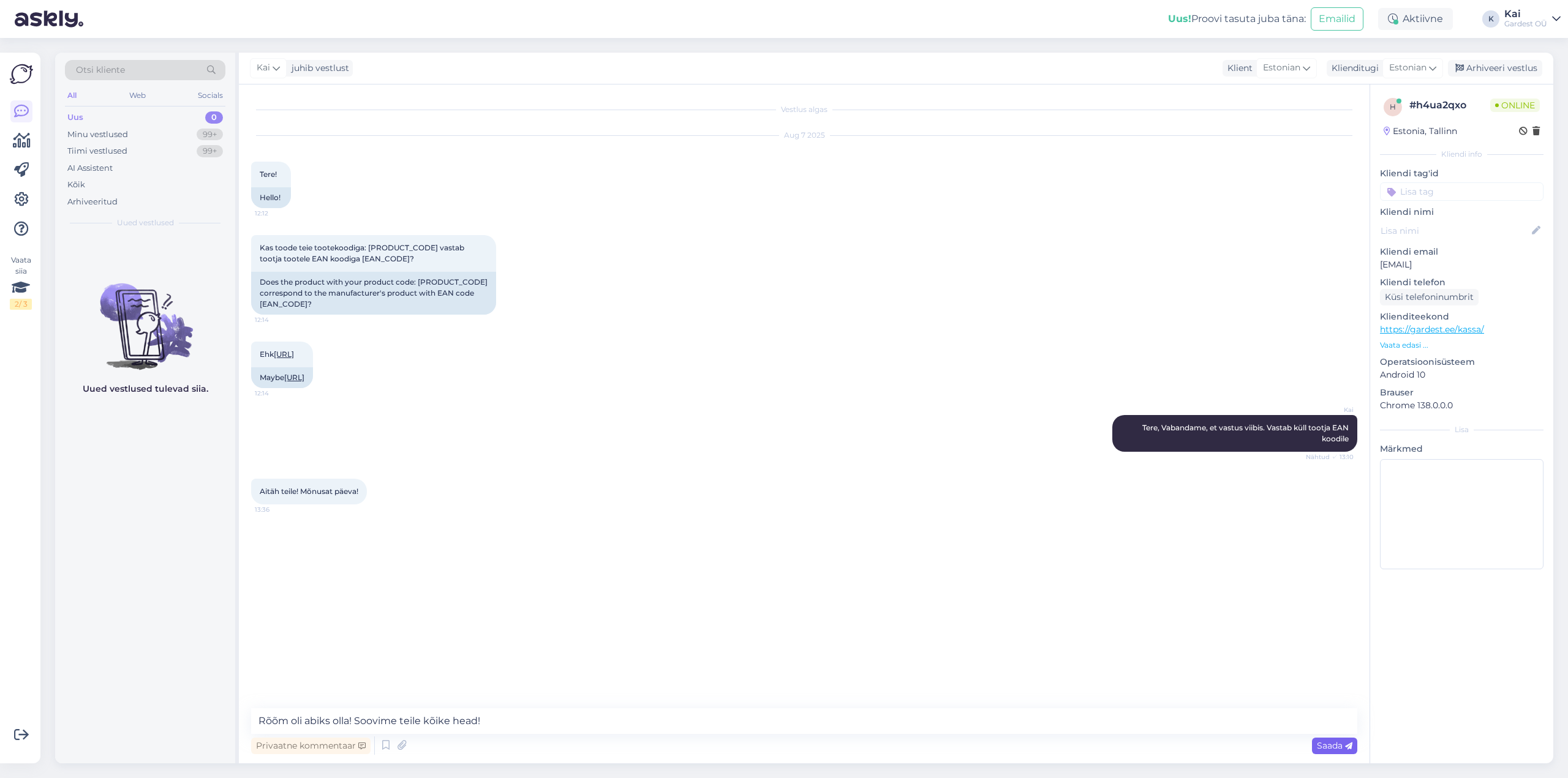 click on "Saada" at bounding box center (1335, 746) 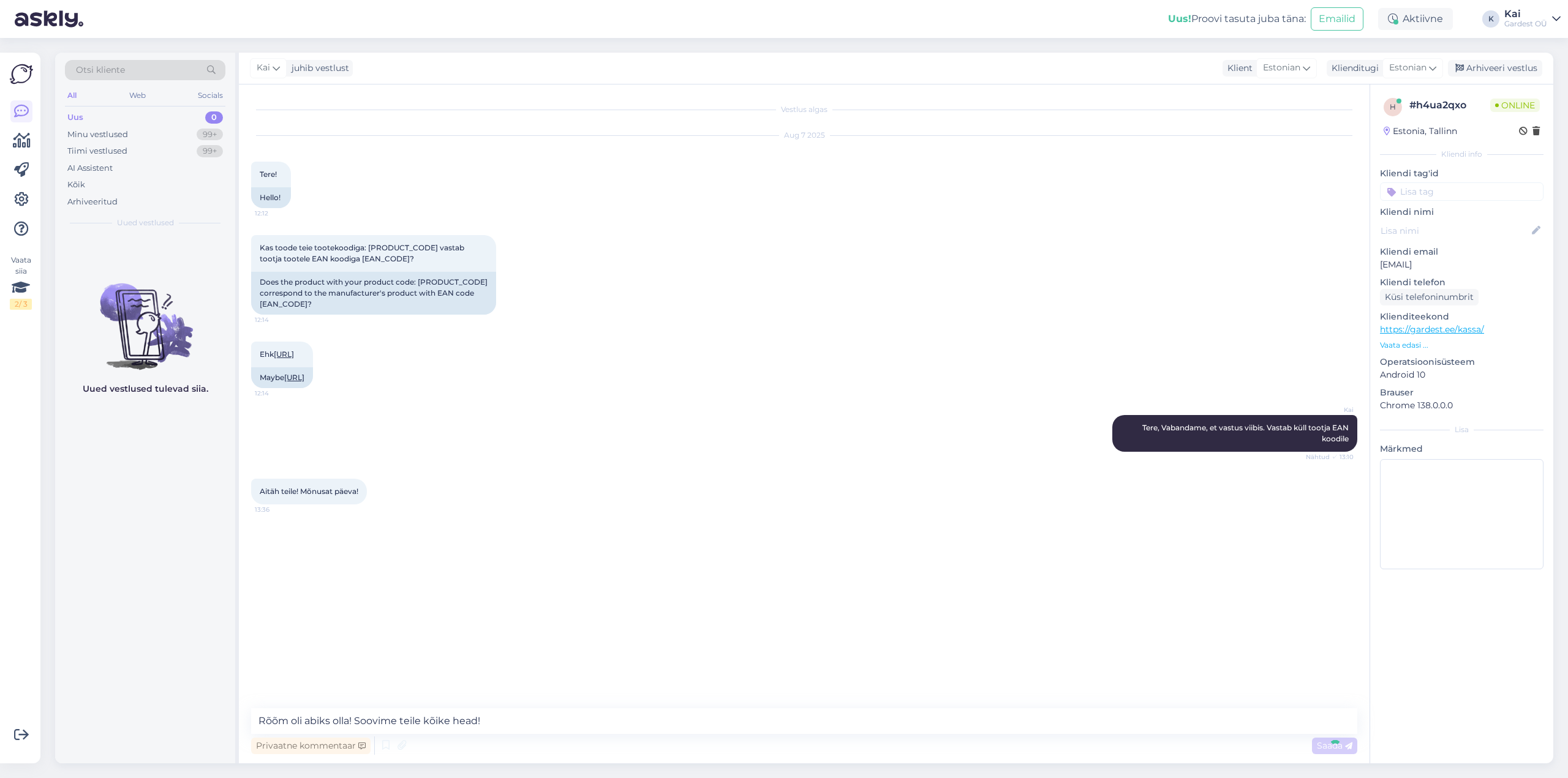 type 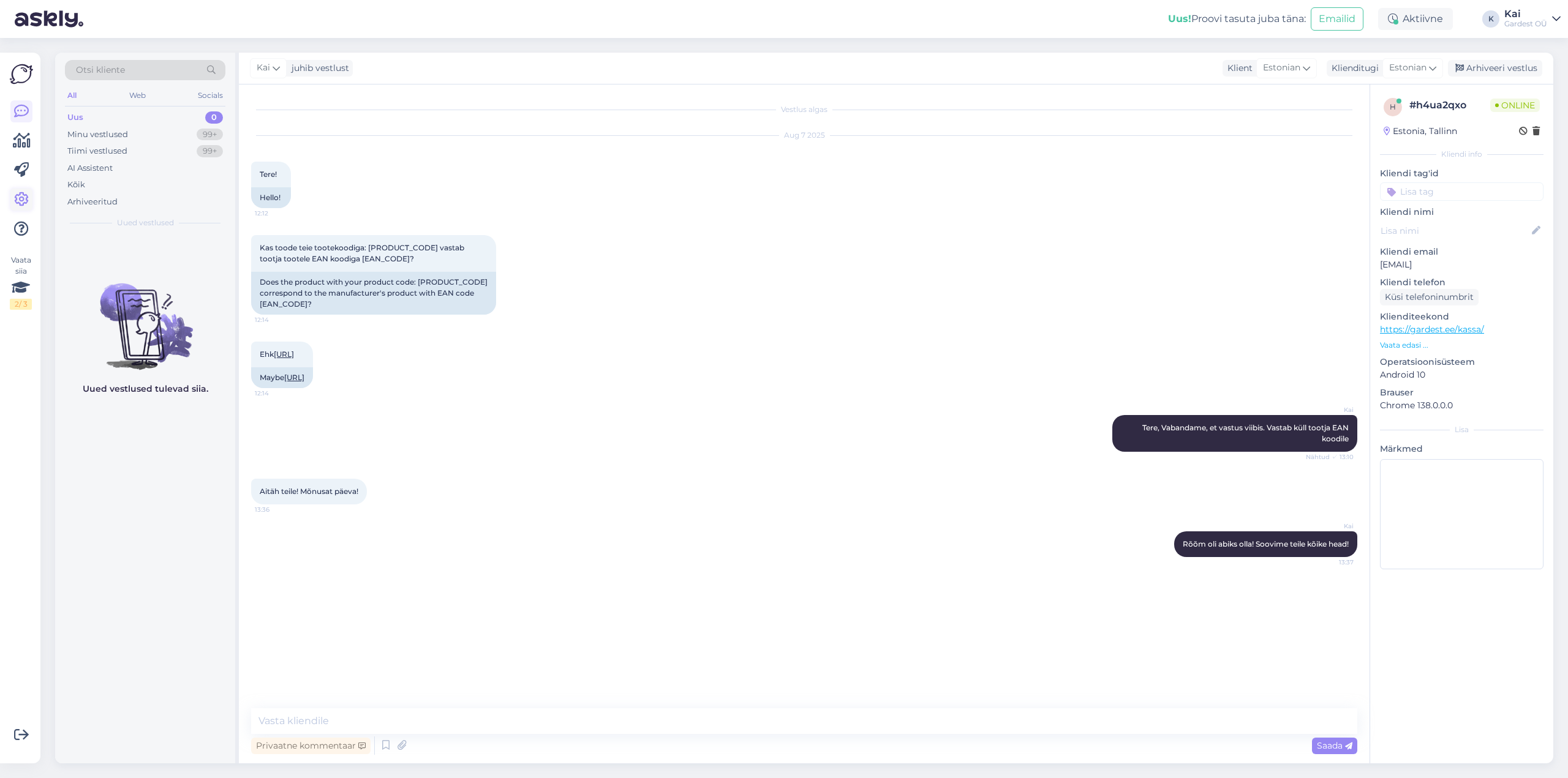 click at bounding box center (21, 200) 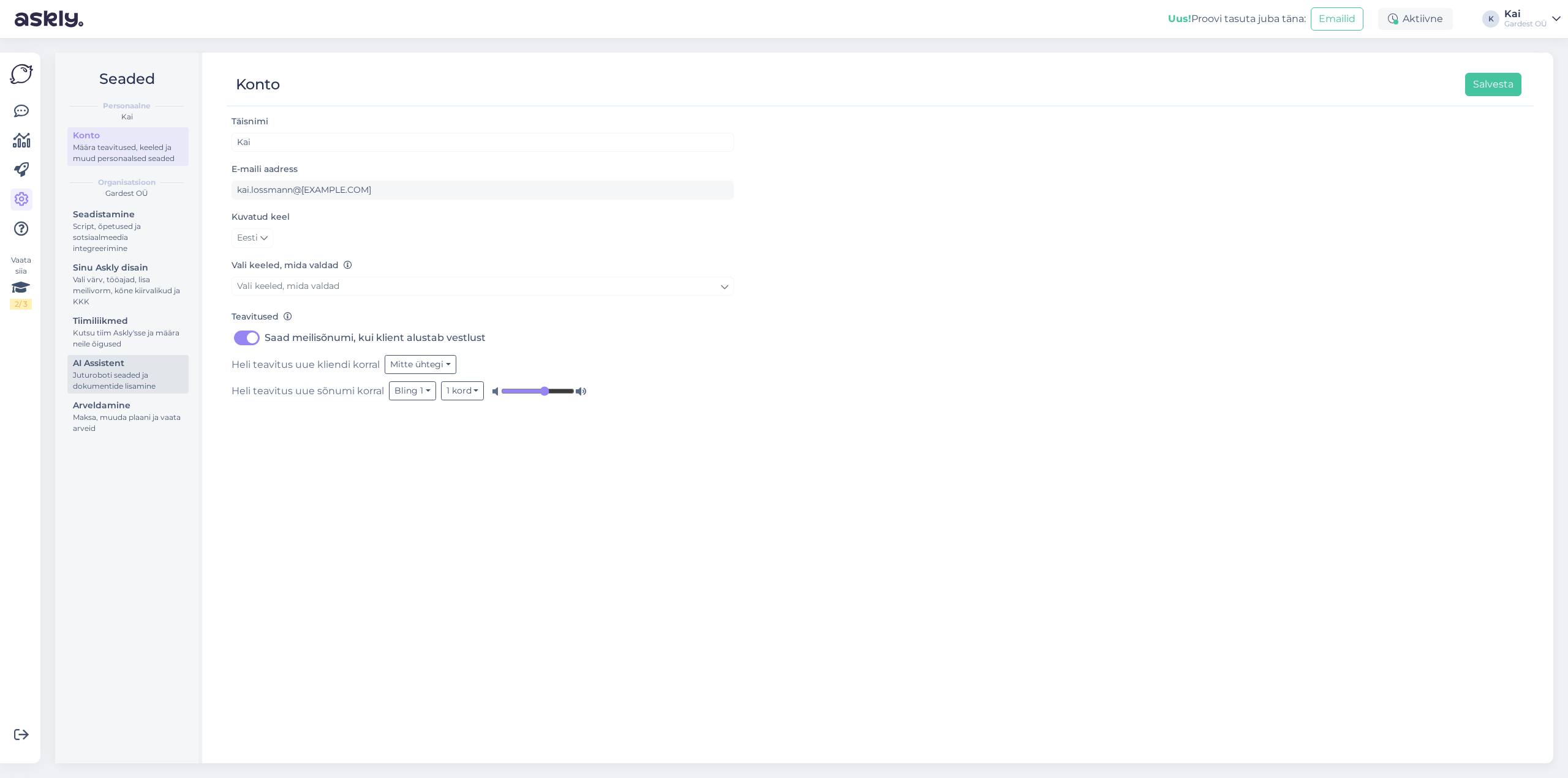 click on "AI Assistent" at bounding box center [128, 363] 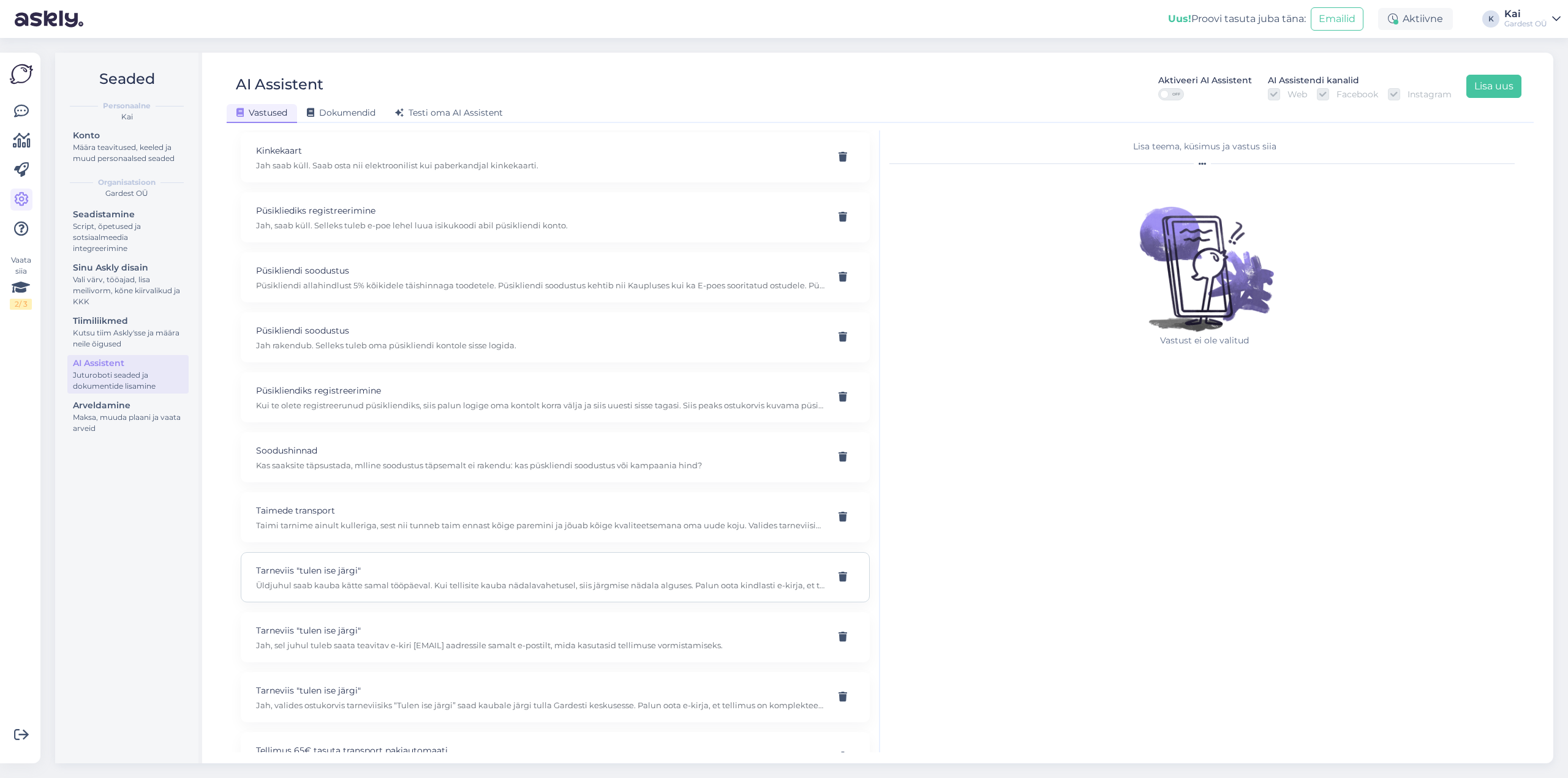 scroll, scrollTop: 503, scrollLeft: 0, axis: vertical 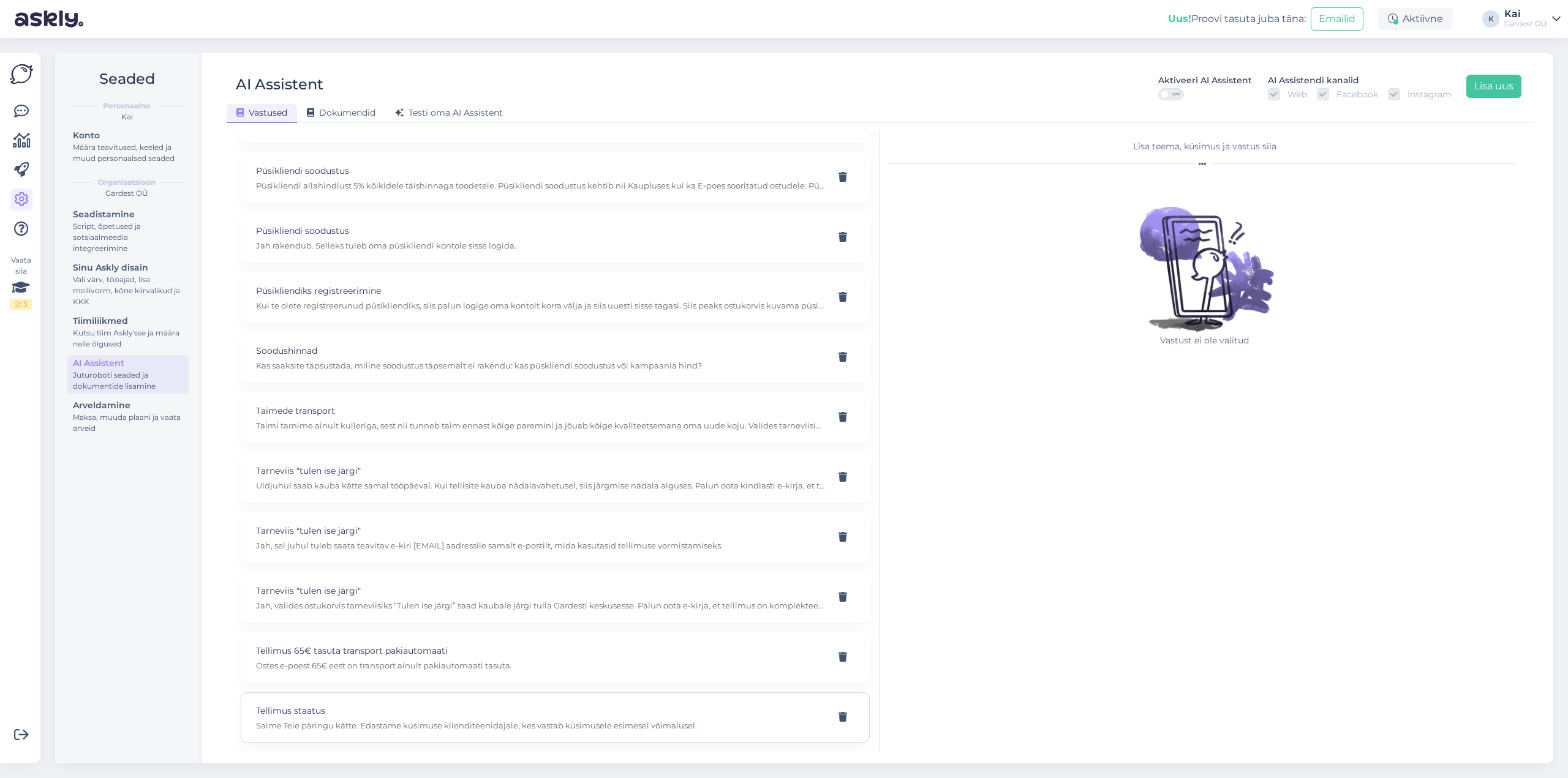 click on "Saime Teie päringu kätte. Edastame küsimuse klienditeenidajale, kes vastab küsimusele esimesel võimalusel." at bounding box center (540, 725) 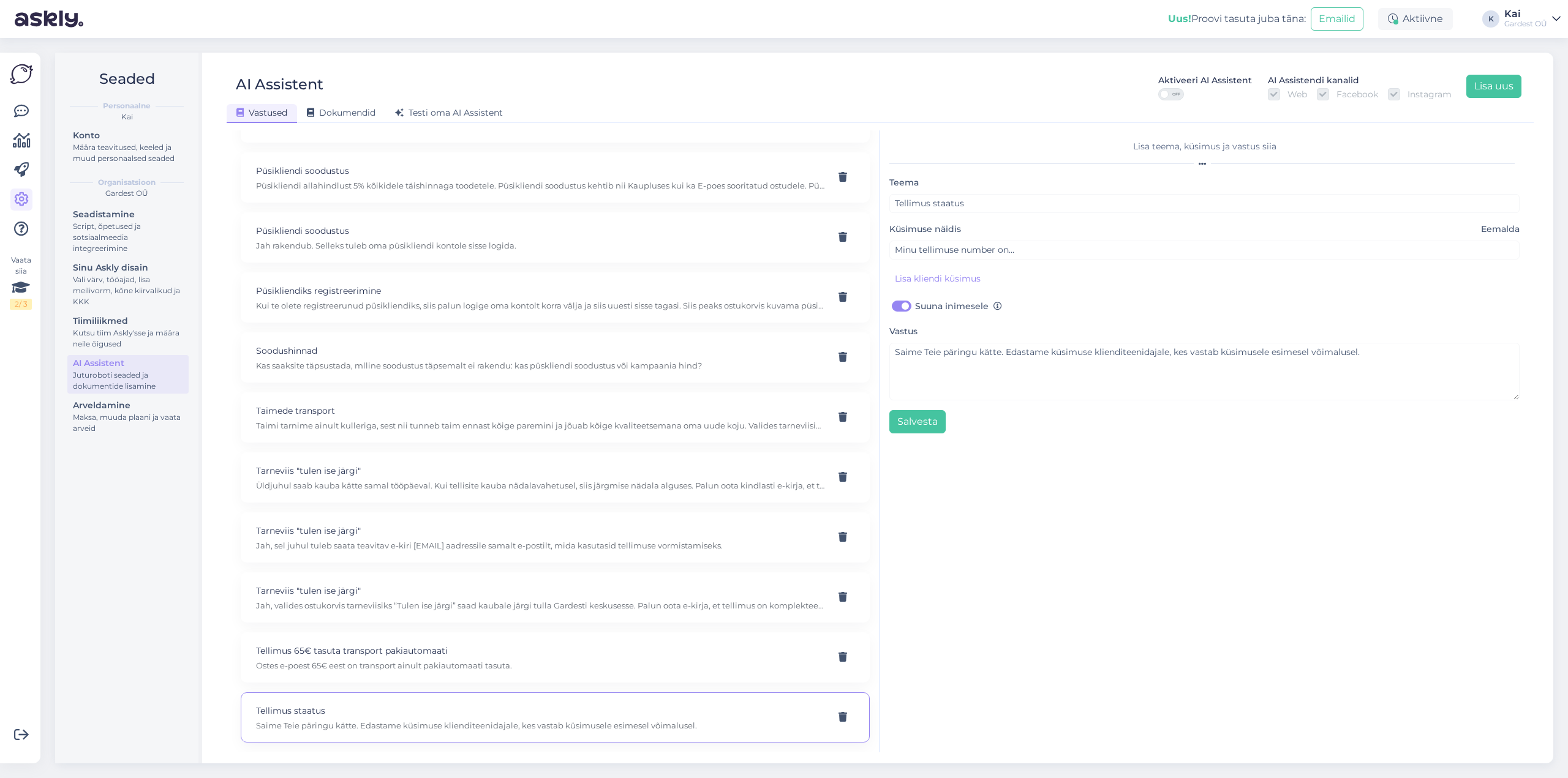 click on "OFF" at bounding box center [1176, 94] 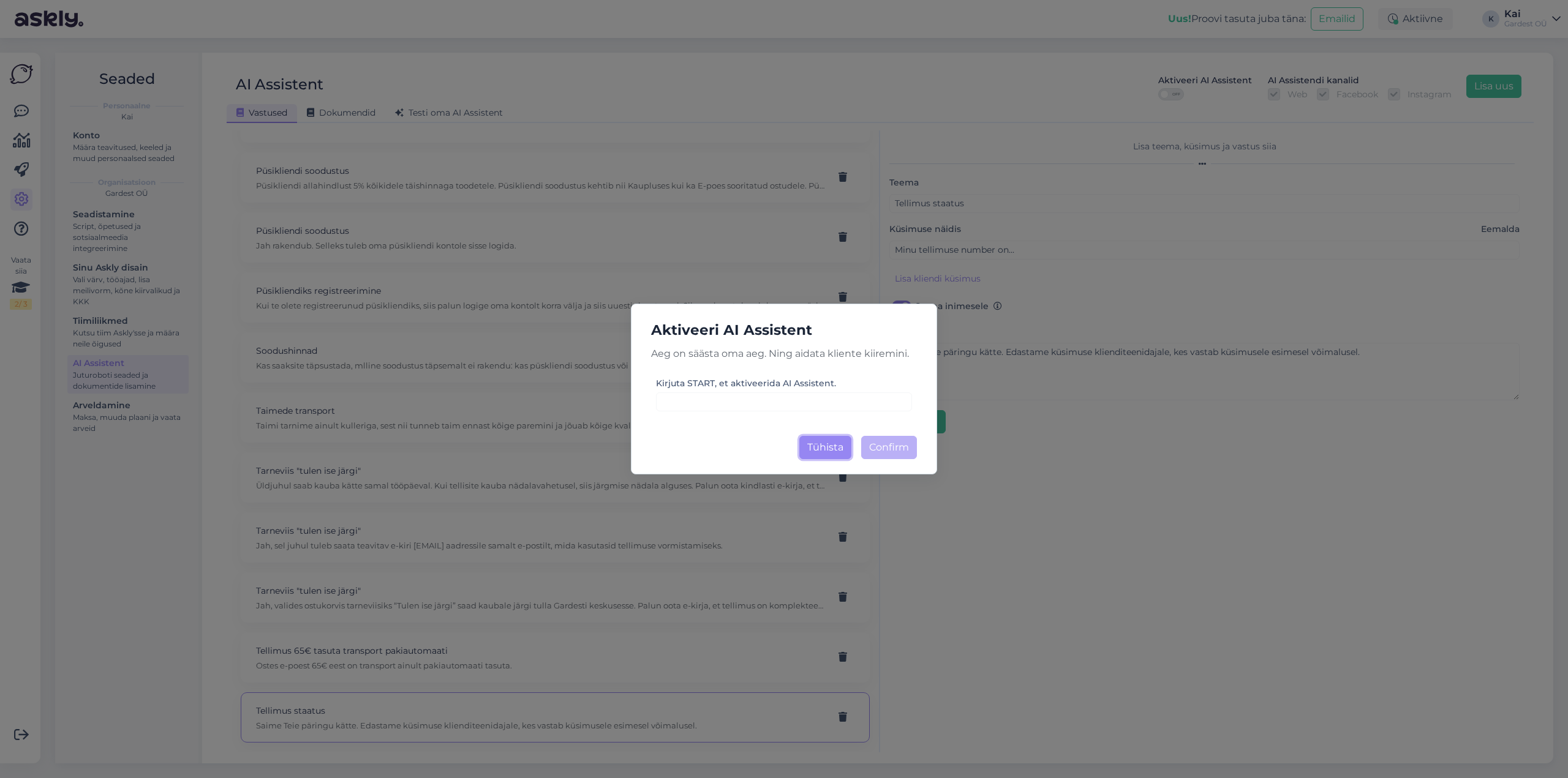 click on "Tühista" at bounding box center (825, 447) 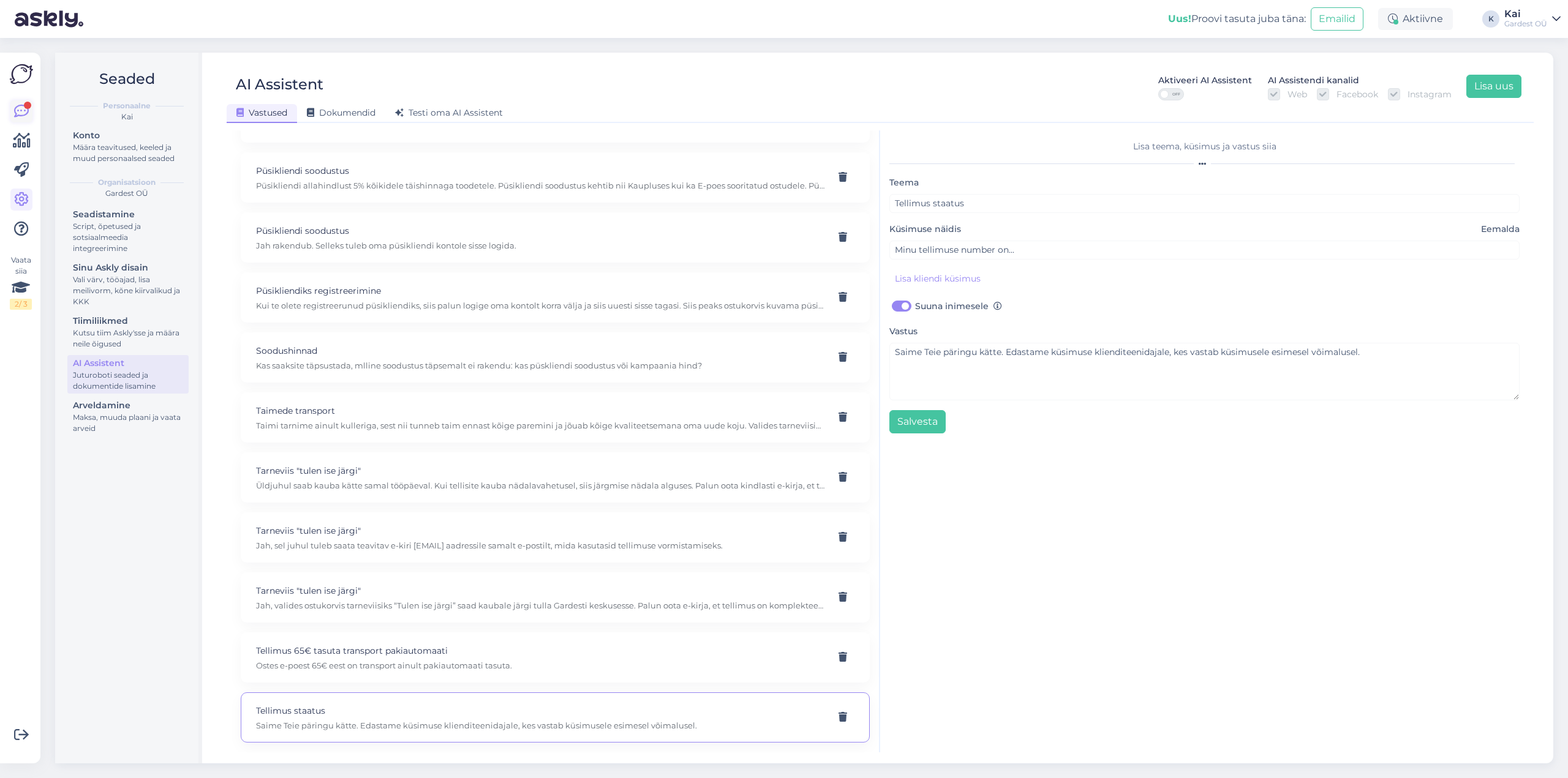click at bounding box center (21, 111) 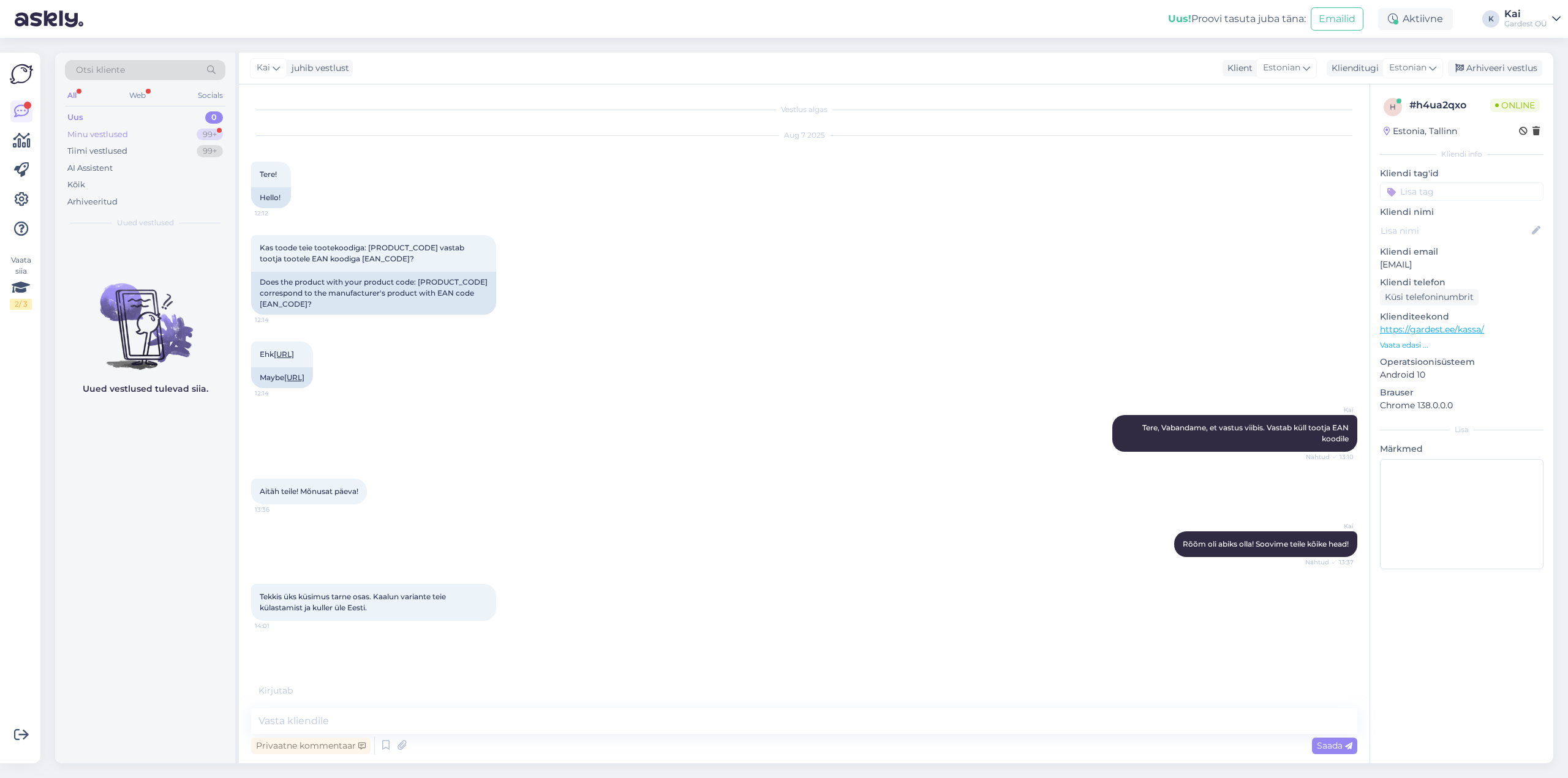 click on "Minu vestlused 99+" at bounding box center [145, 135] 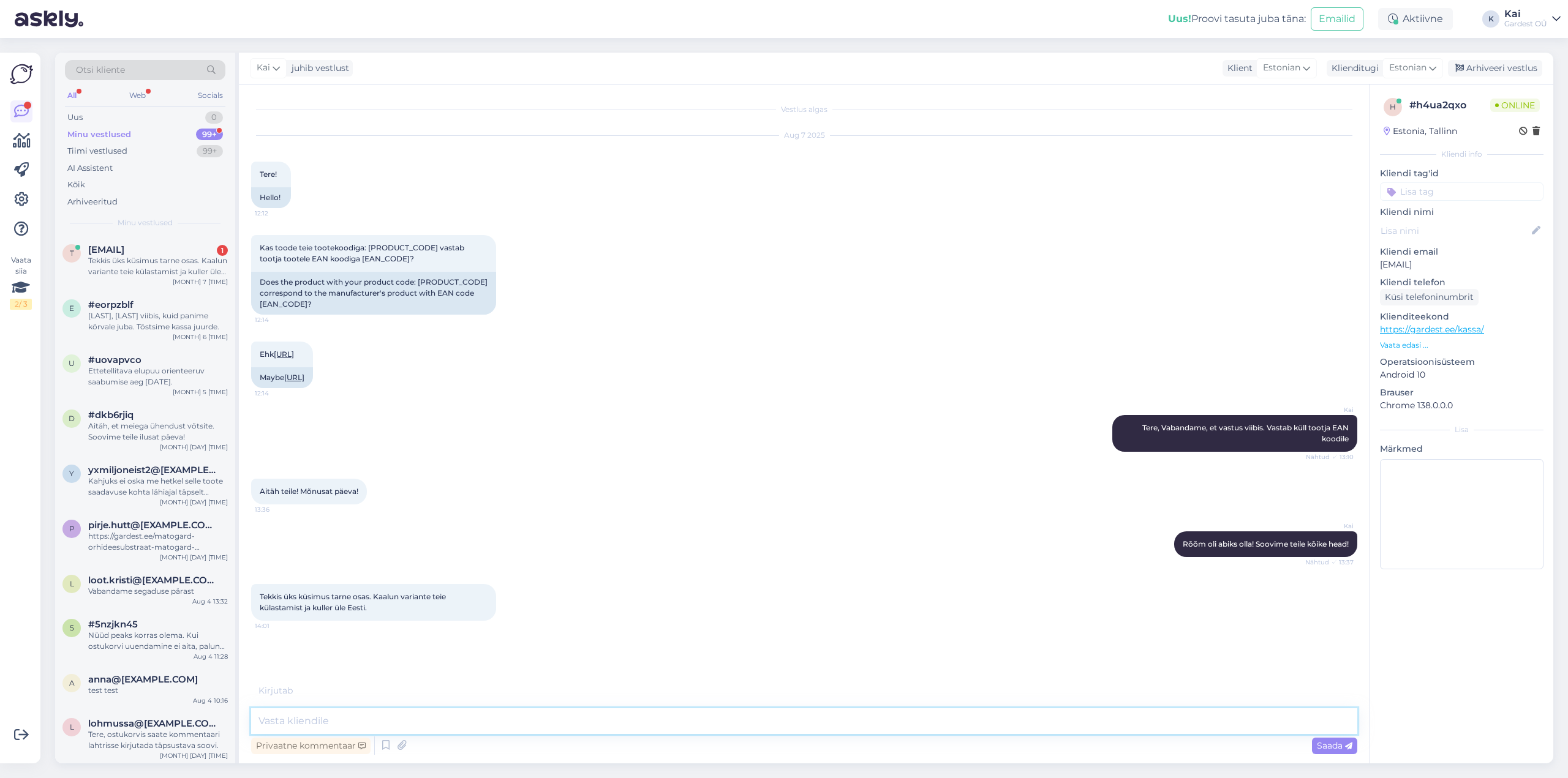click at bounding box center (804, 721) 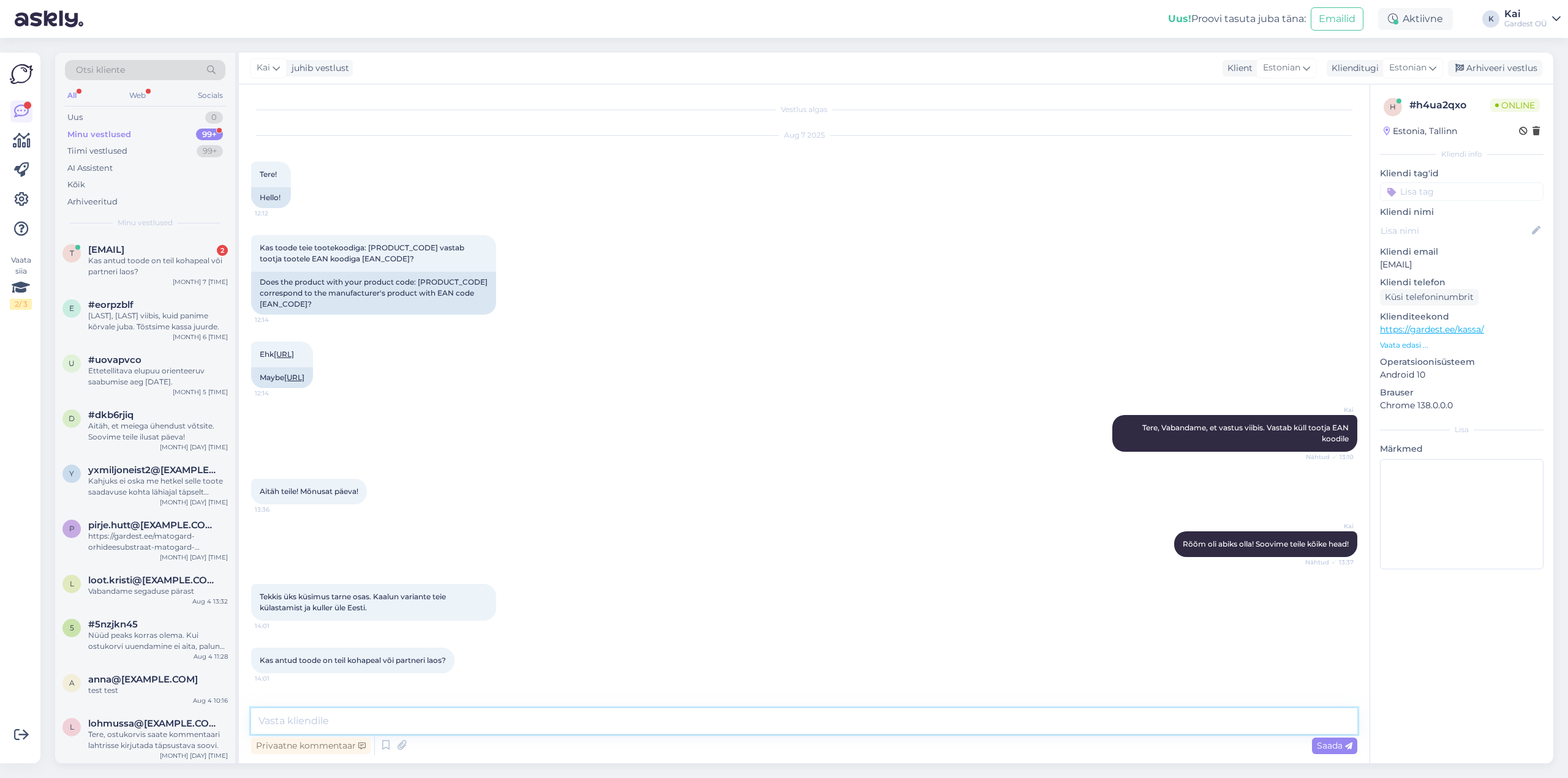 scroll, scrollTop: 12, scrollLeft: 0, axis: vertical 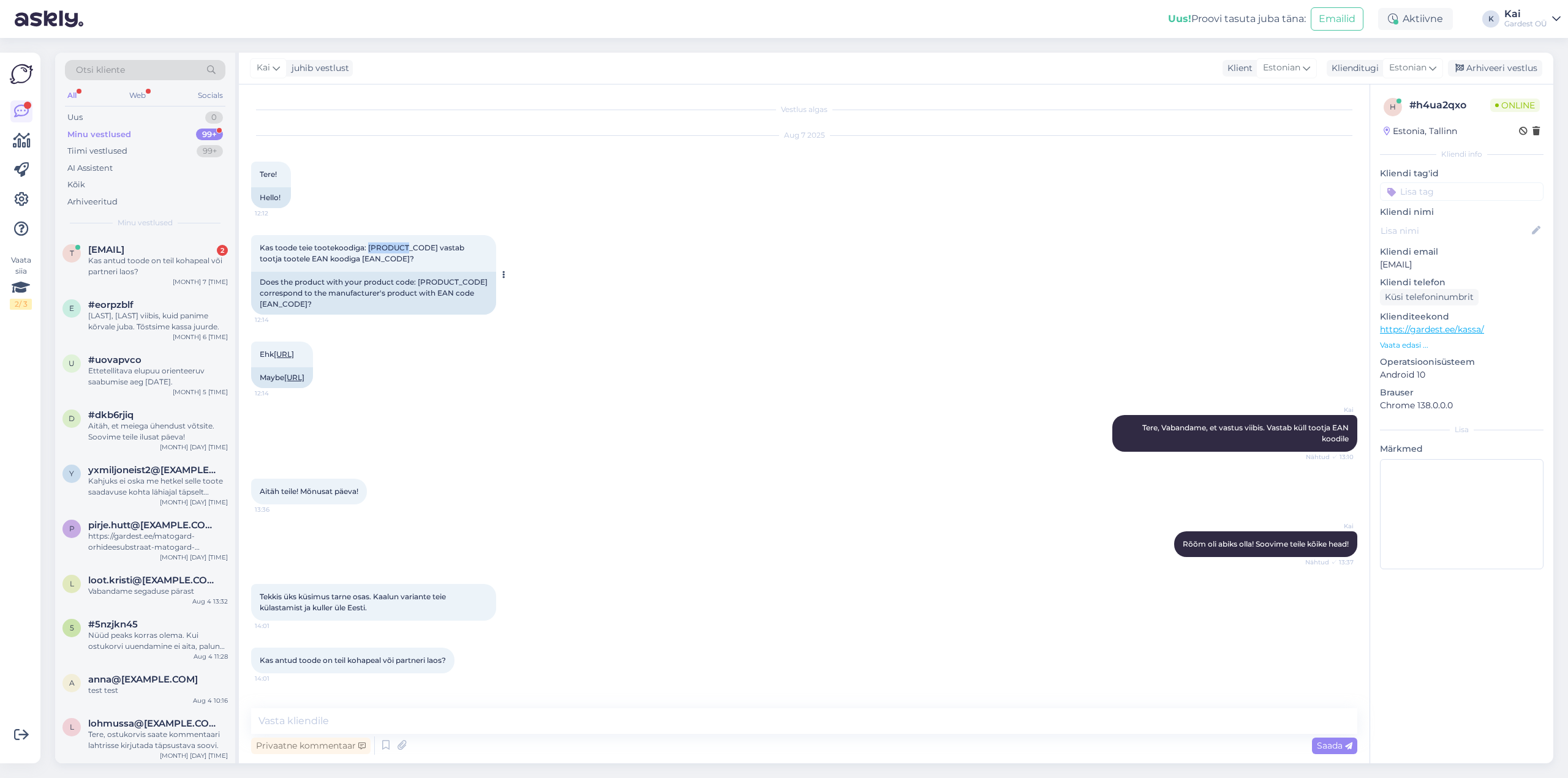drag, startPoint x: 368, startPoint y: 234, endPoint x: 405, endPoint y: 238, distance: 37.215588 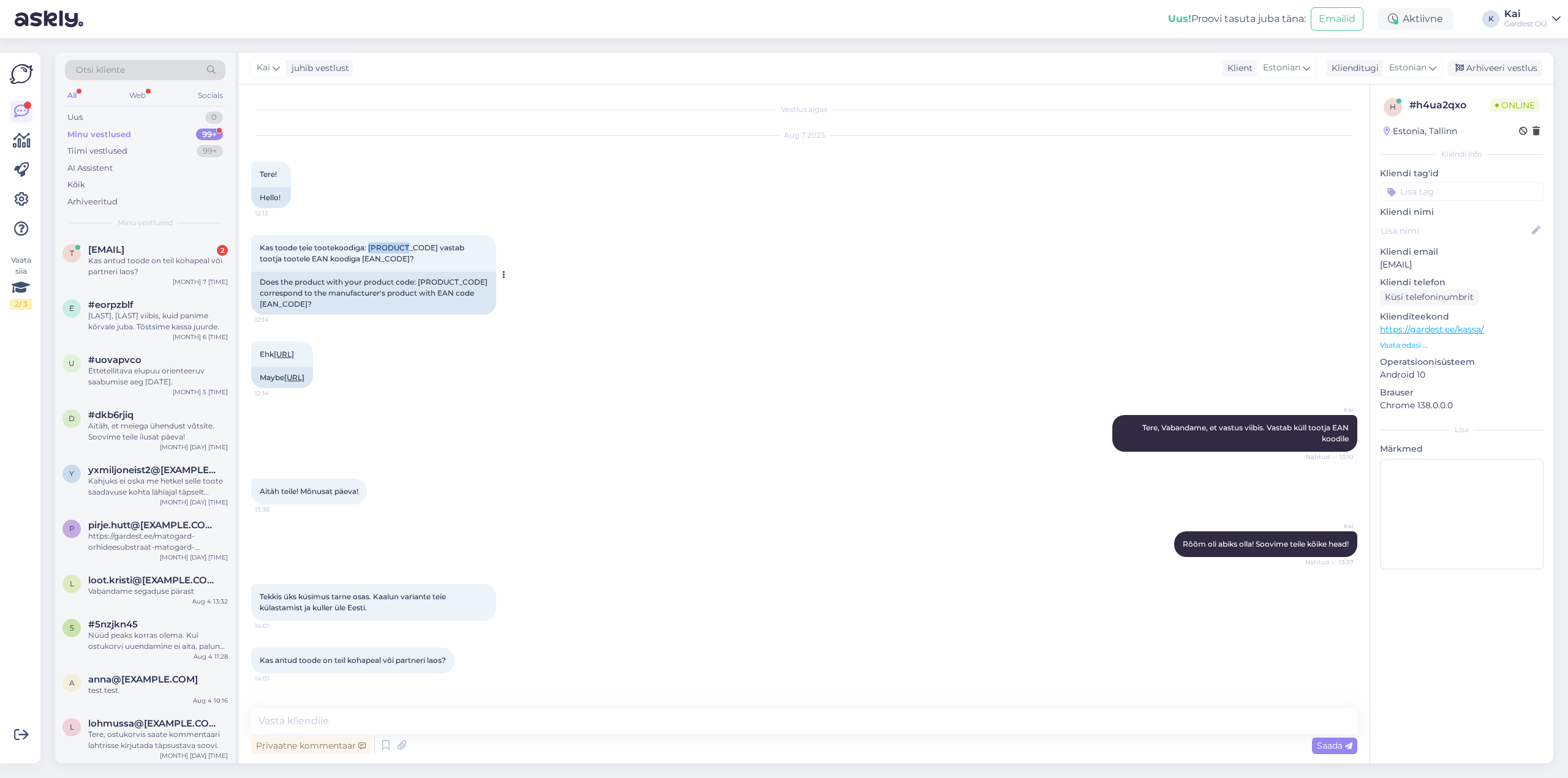 click on "Kas toode teie tootekoodiga: [PRODUCT_CODE] vastab tootja tootele EAN koodiga [EAN_CODE]?" at bounding box center [363, 253] 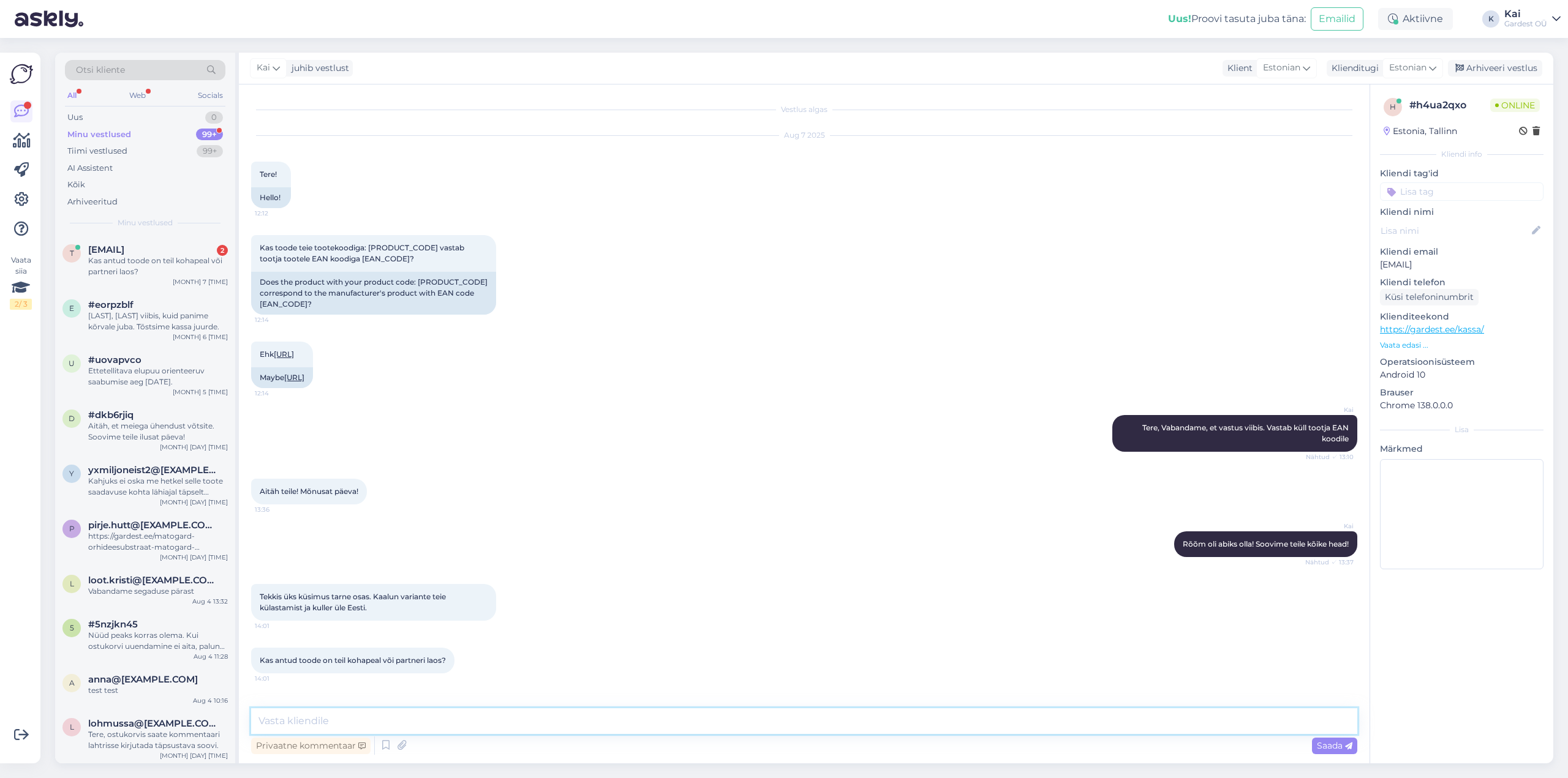 click at bounding box center [804, 721] 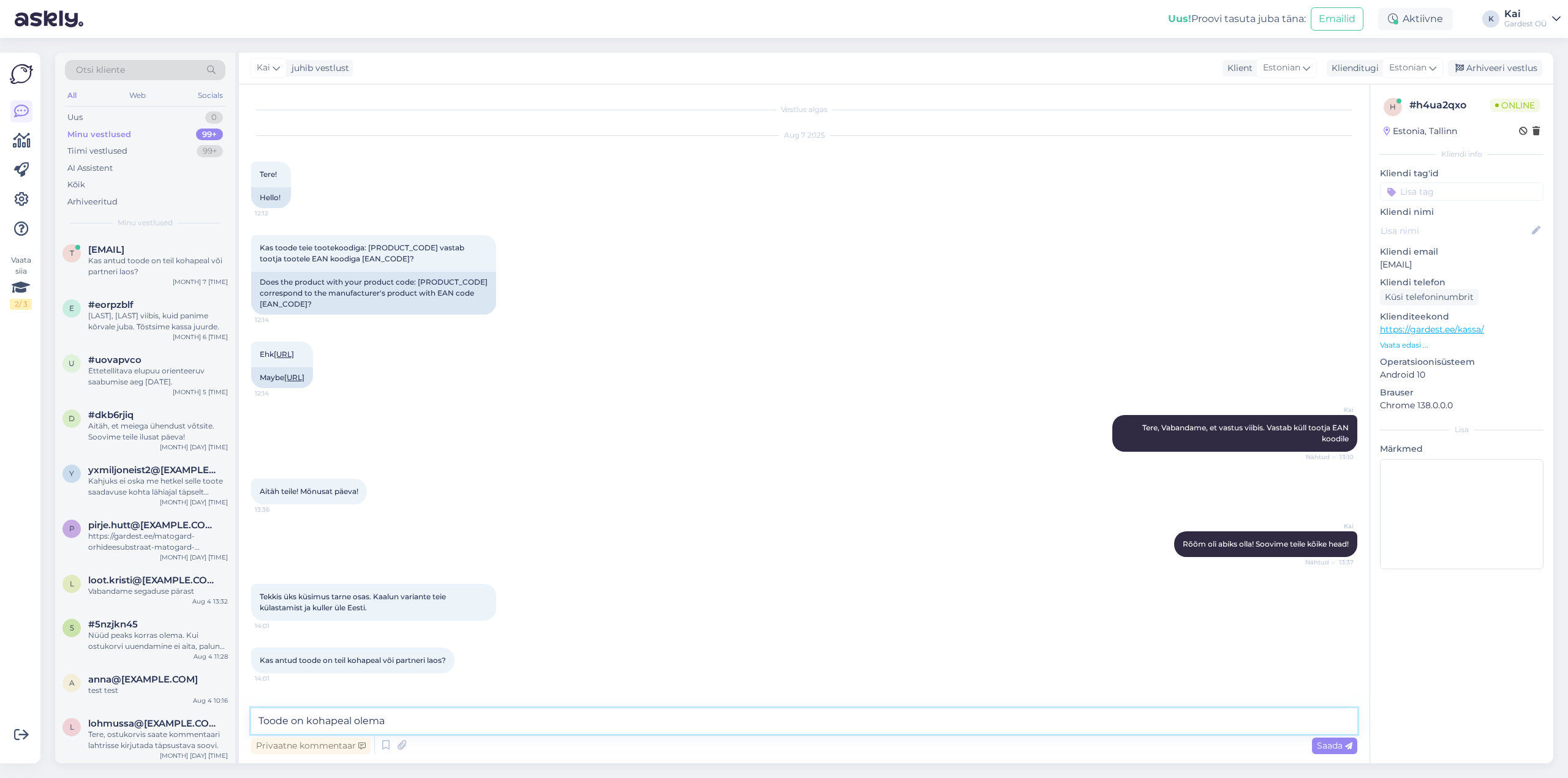 type on "Toode on kohapeal olemas" 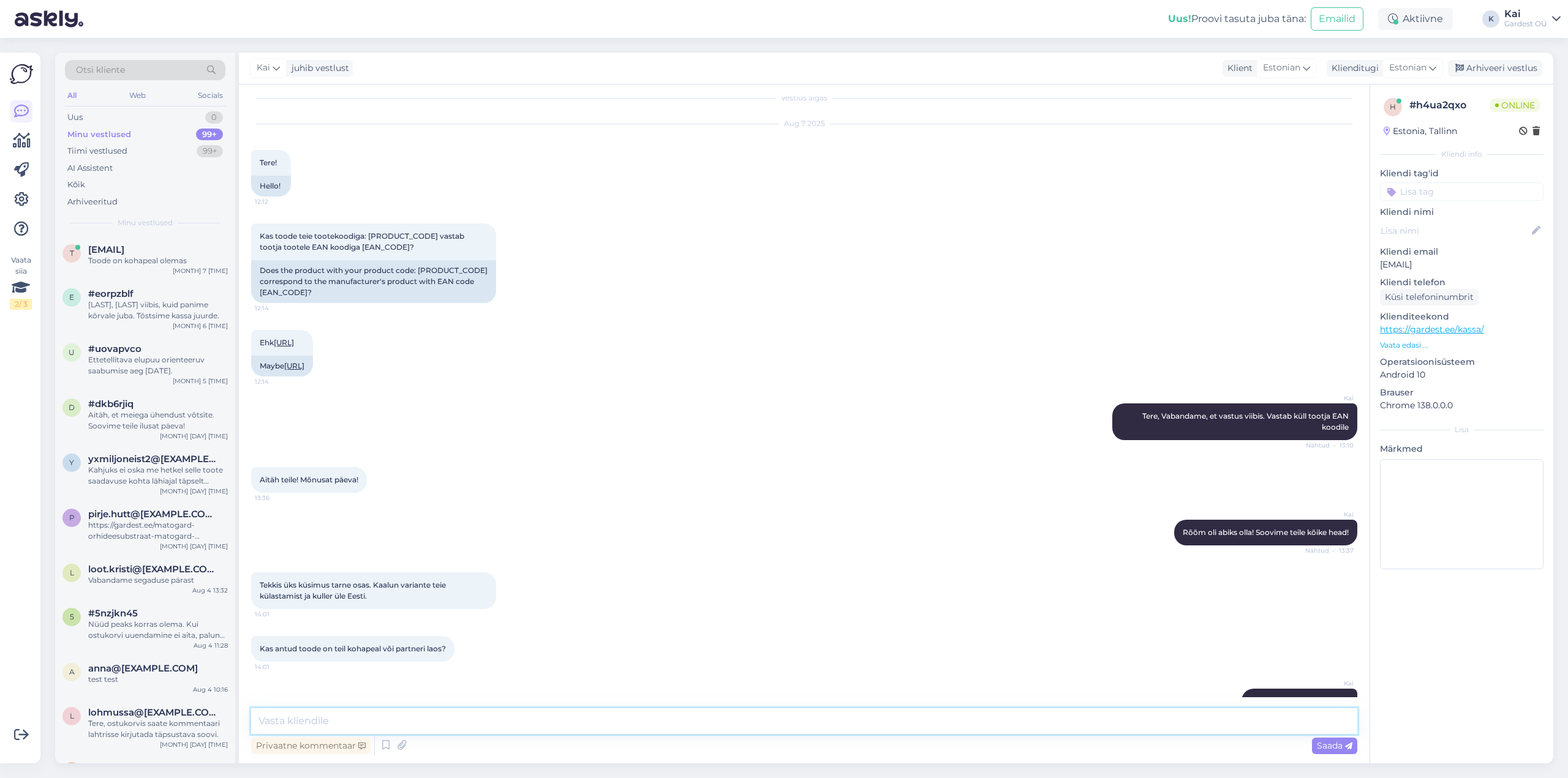 scroll, scrollTop: 64, scrollLeft: 0, axis: vertical 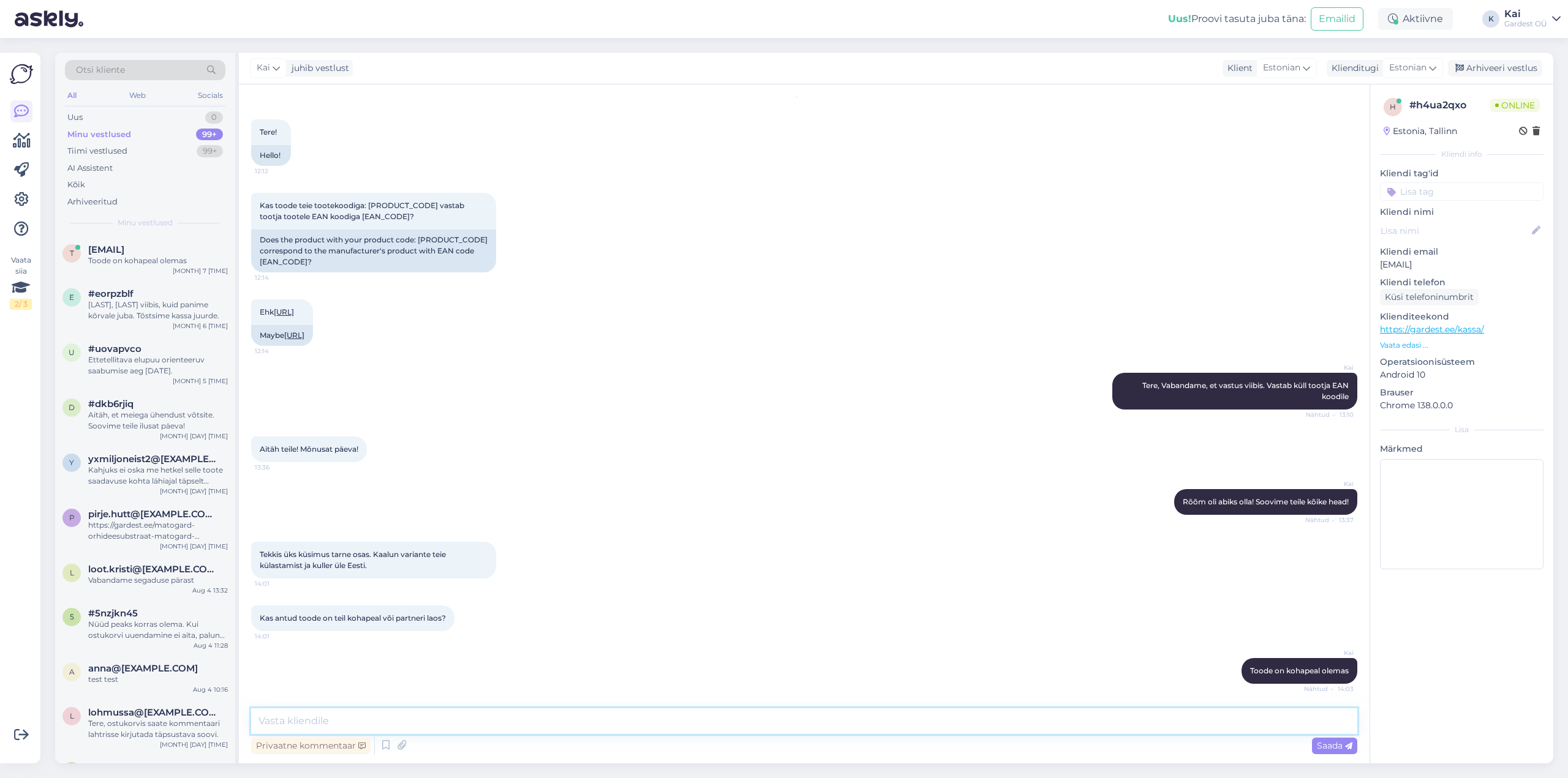 click at bounding box center [804, 721] 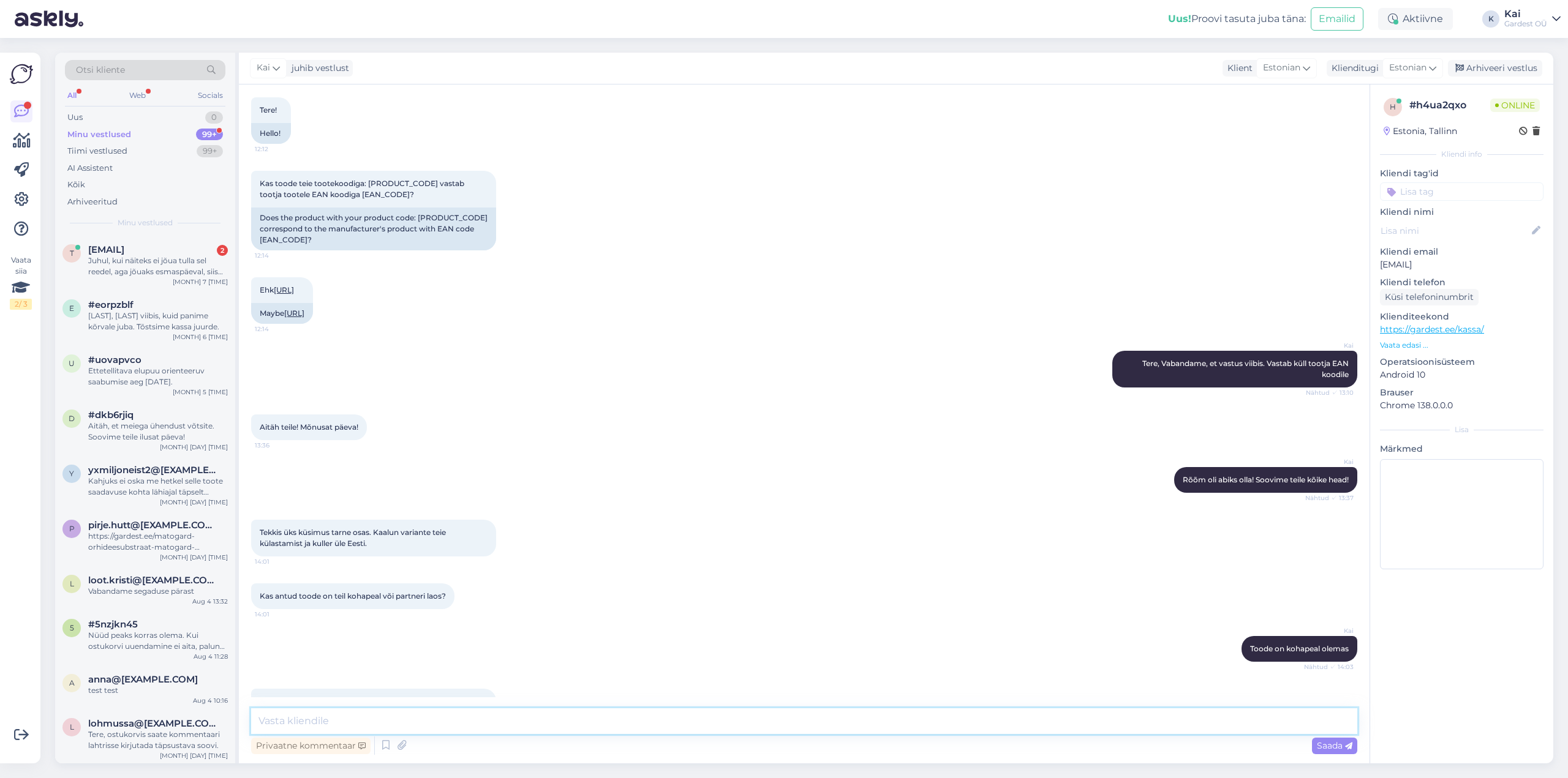 scroll, scrollTop: 192, scrollLeft: 0, axis: vertical 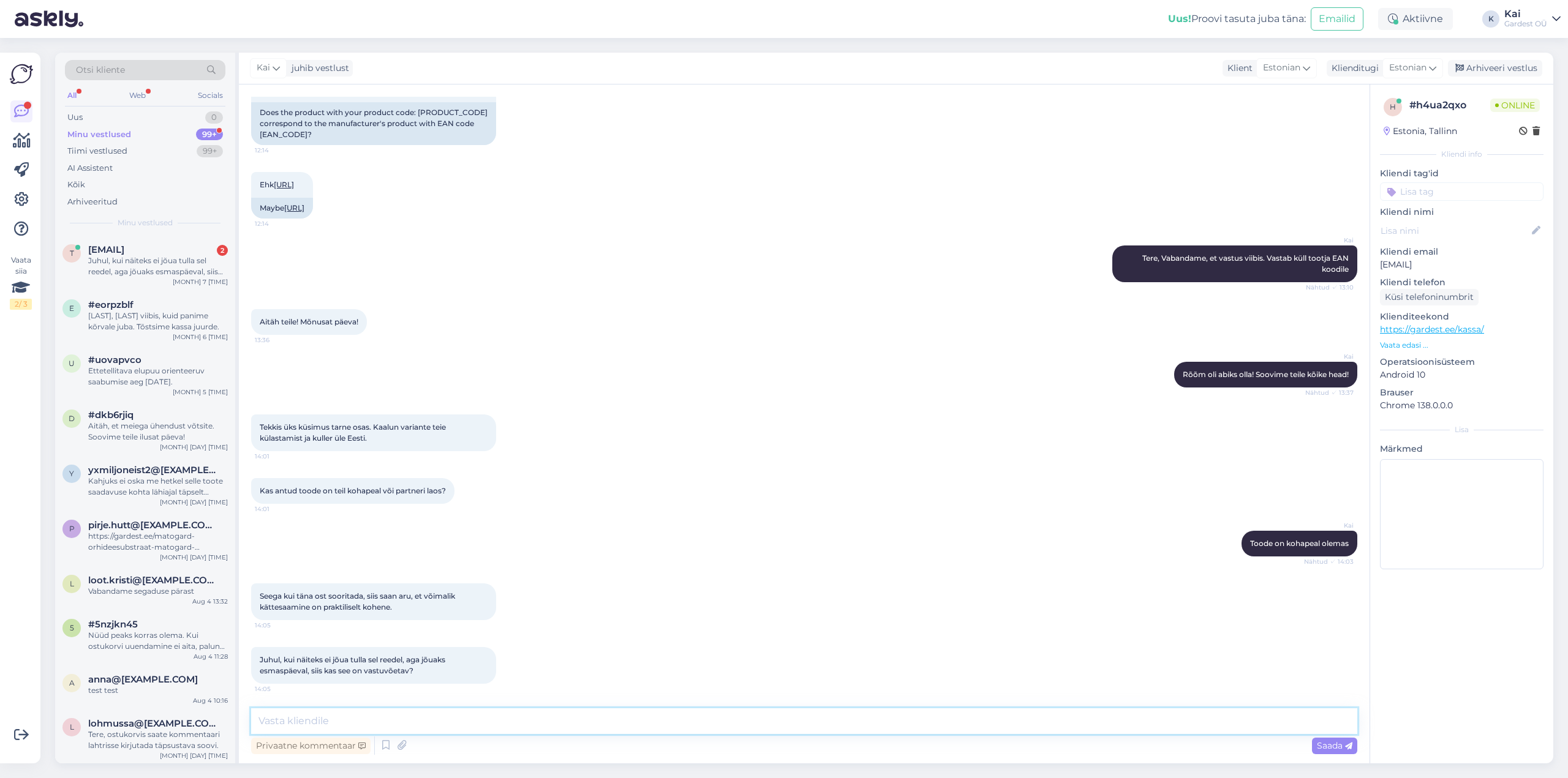 click at bounding box center (804, 721) 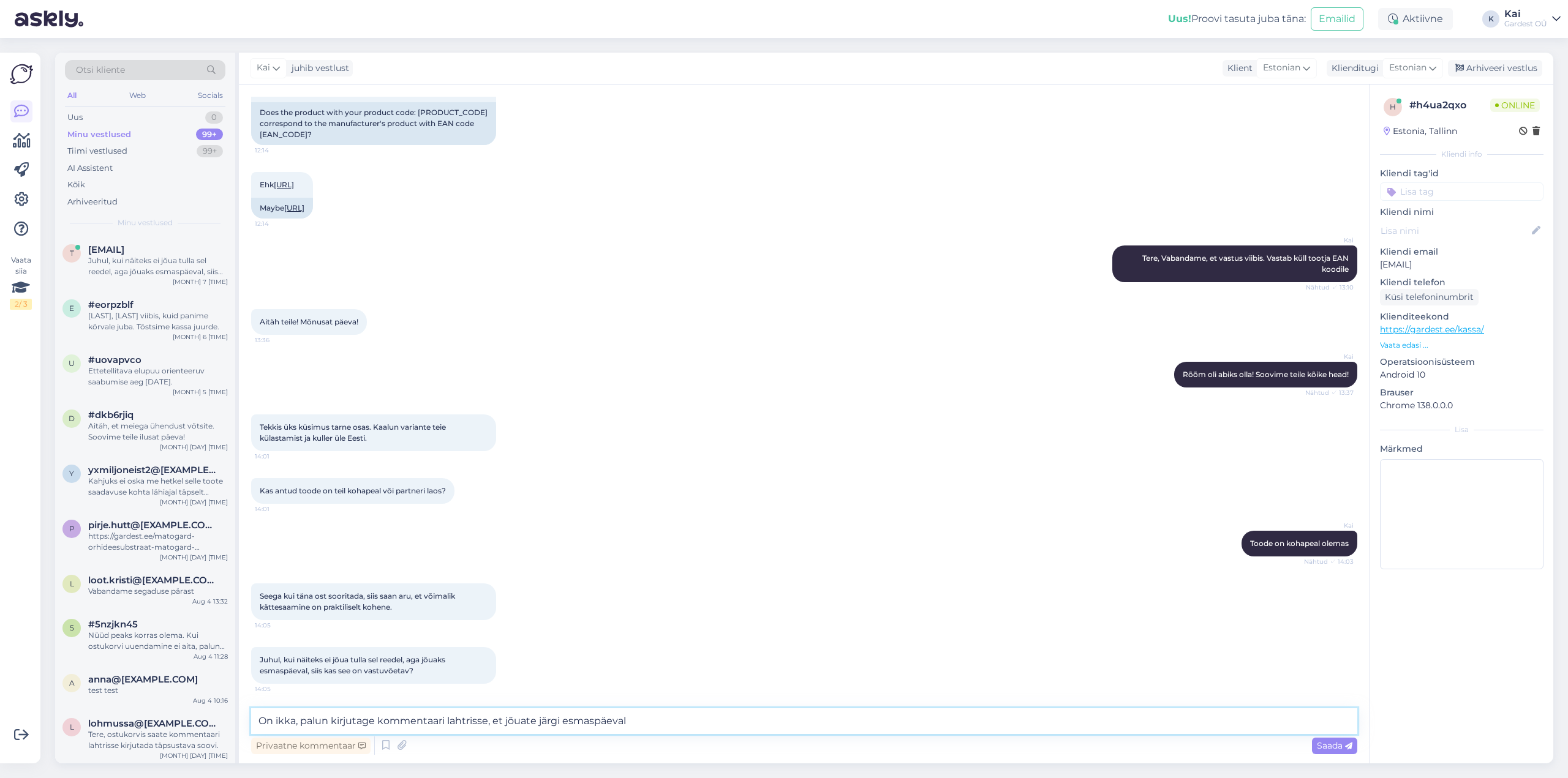 click on "On ikka, palun kirjutage kommentaari lahtrisse, et jõuate järgi esmaspäeval" at bounding box center (804, 721) 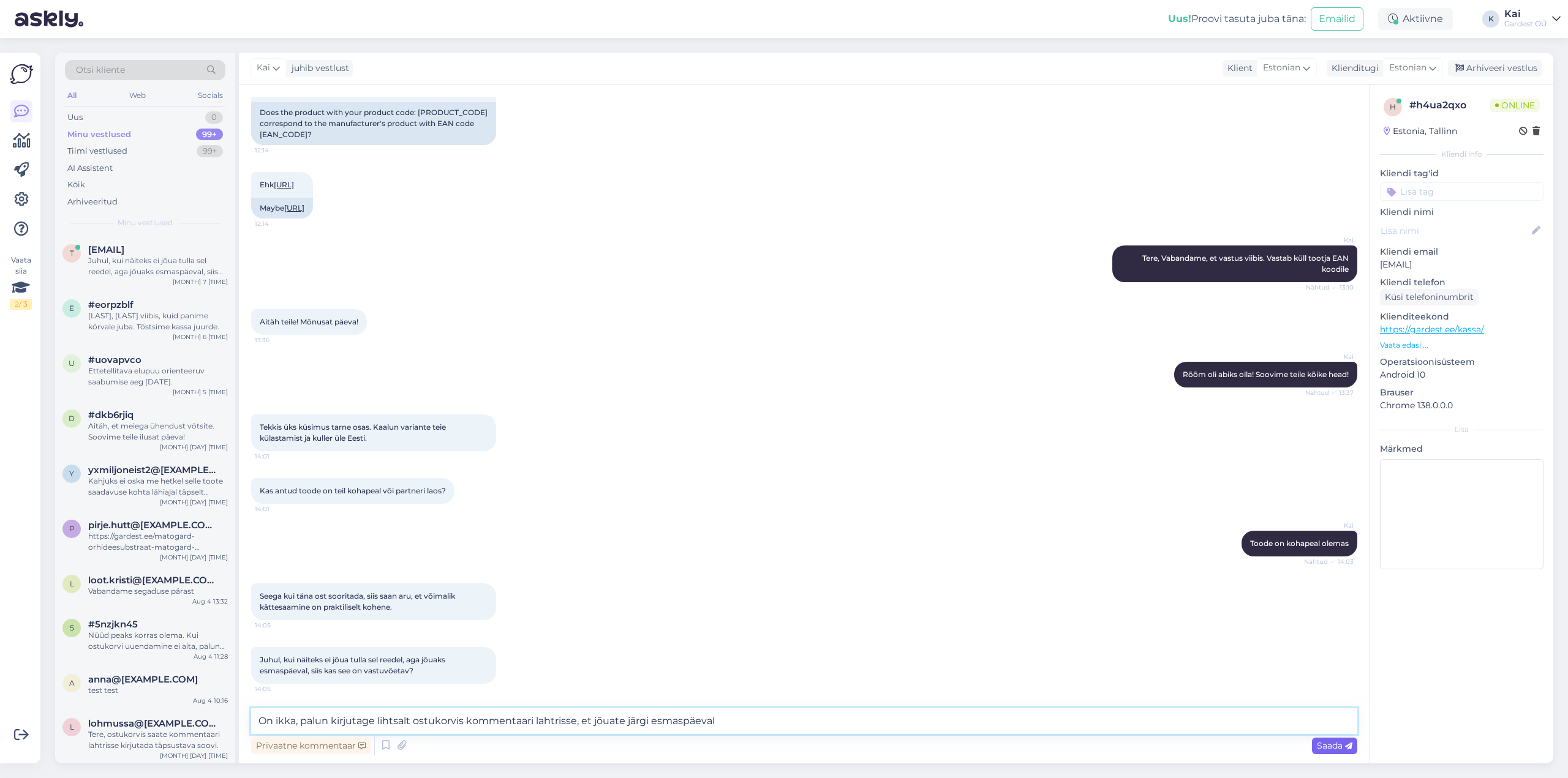 type on "On ikka, palun kirjutage lihtsalt ostukorvis kommentaari lahtrisse, et jõuate järgi esmaspäeval" 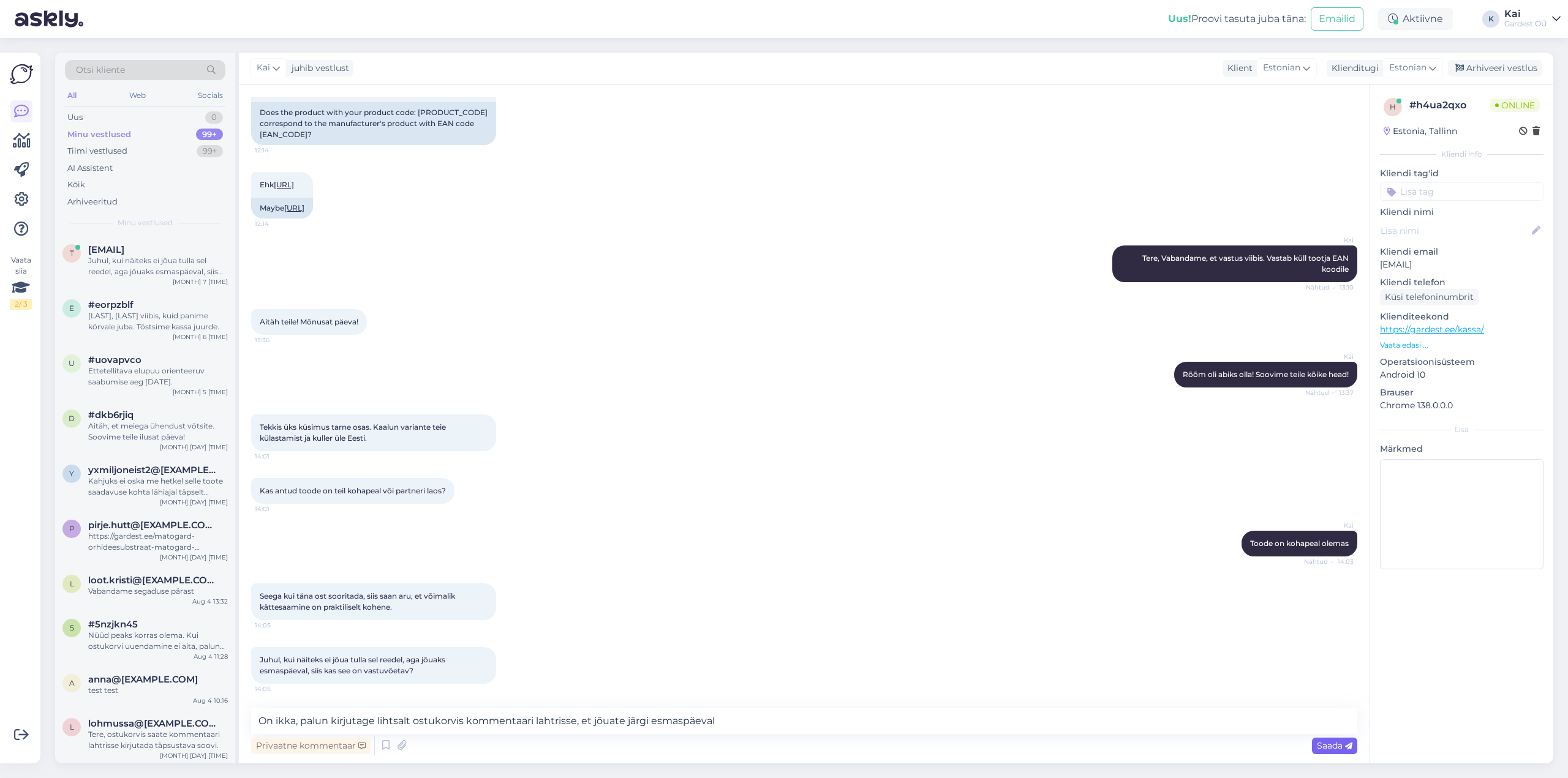 click on "Saada" at bounding box center [1335, 746] 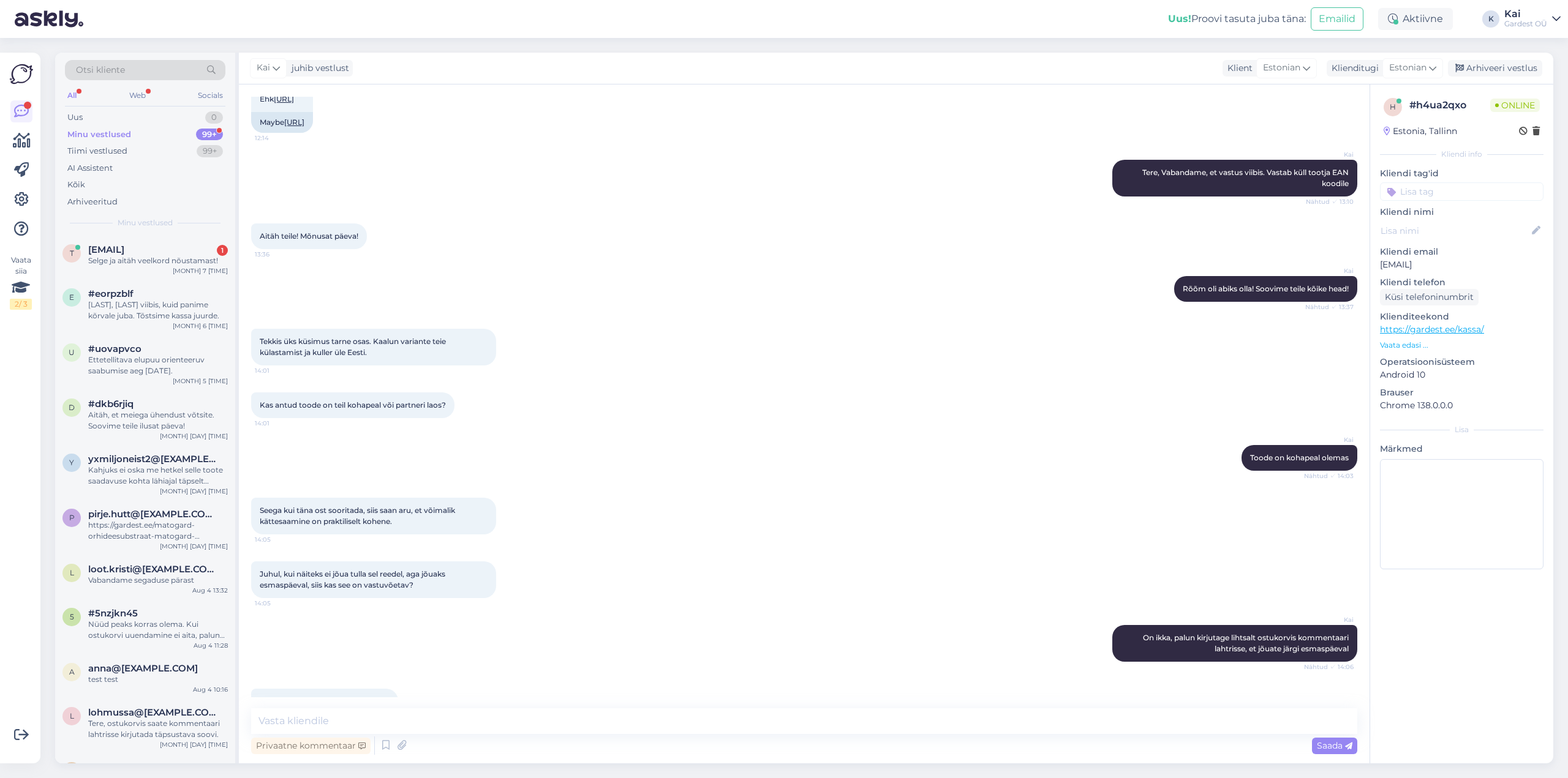 scroll, scrollTop: 308, scrollLeft: 0, axis: vertical 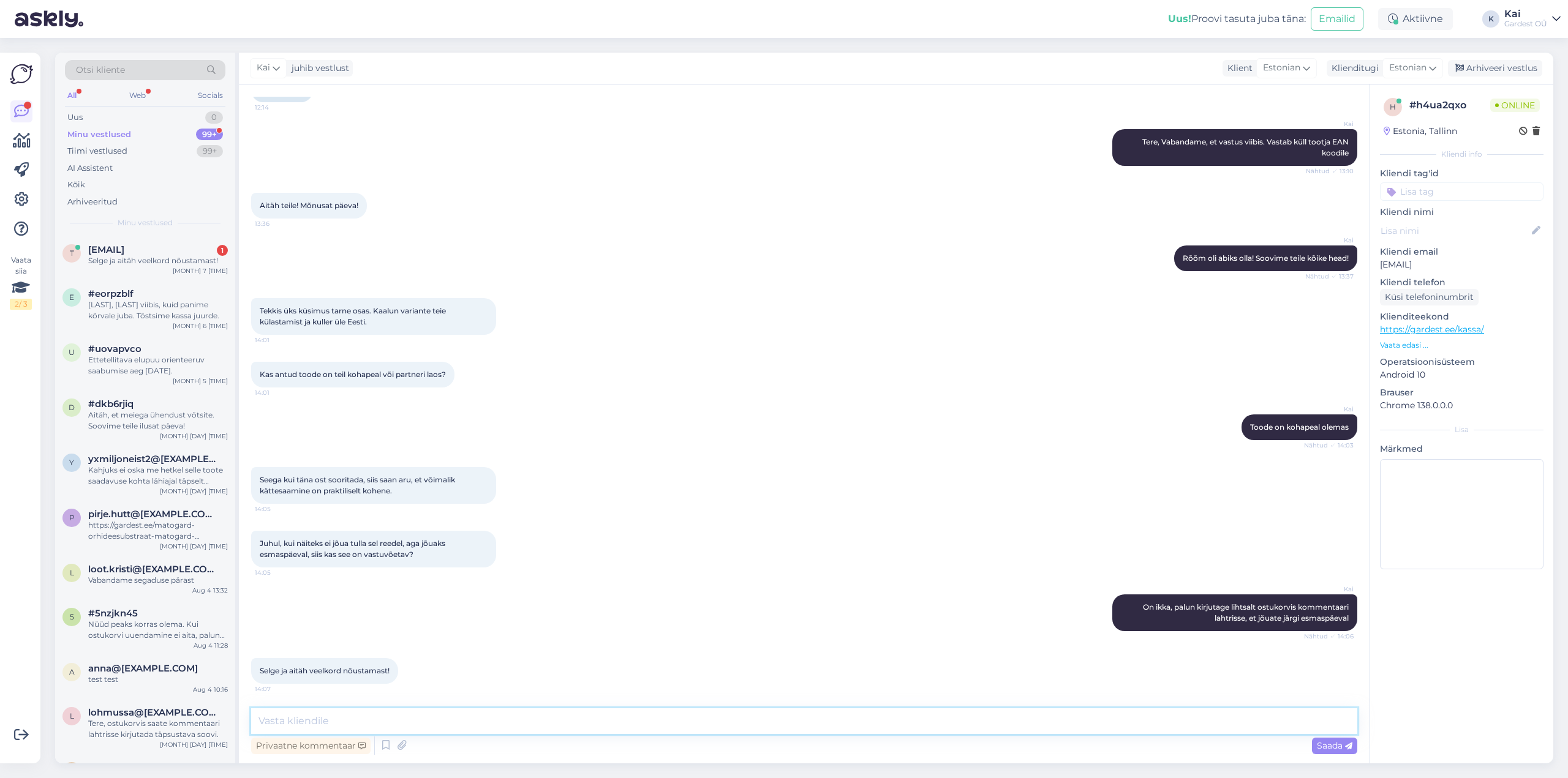 click at bounding box center (804, 721) 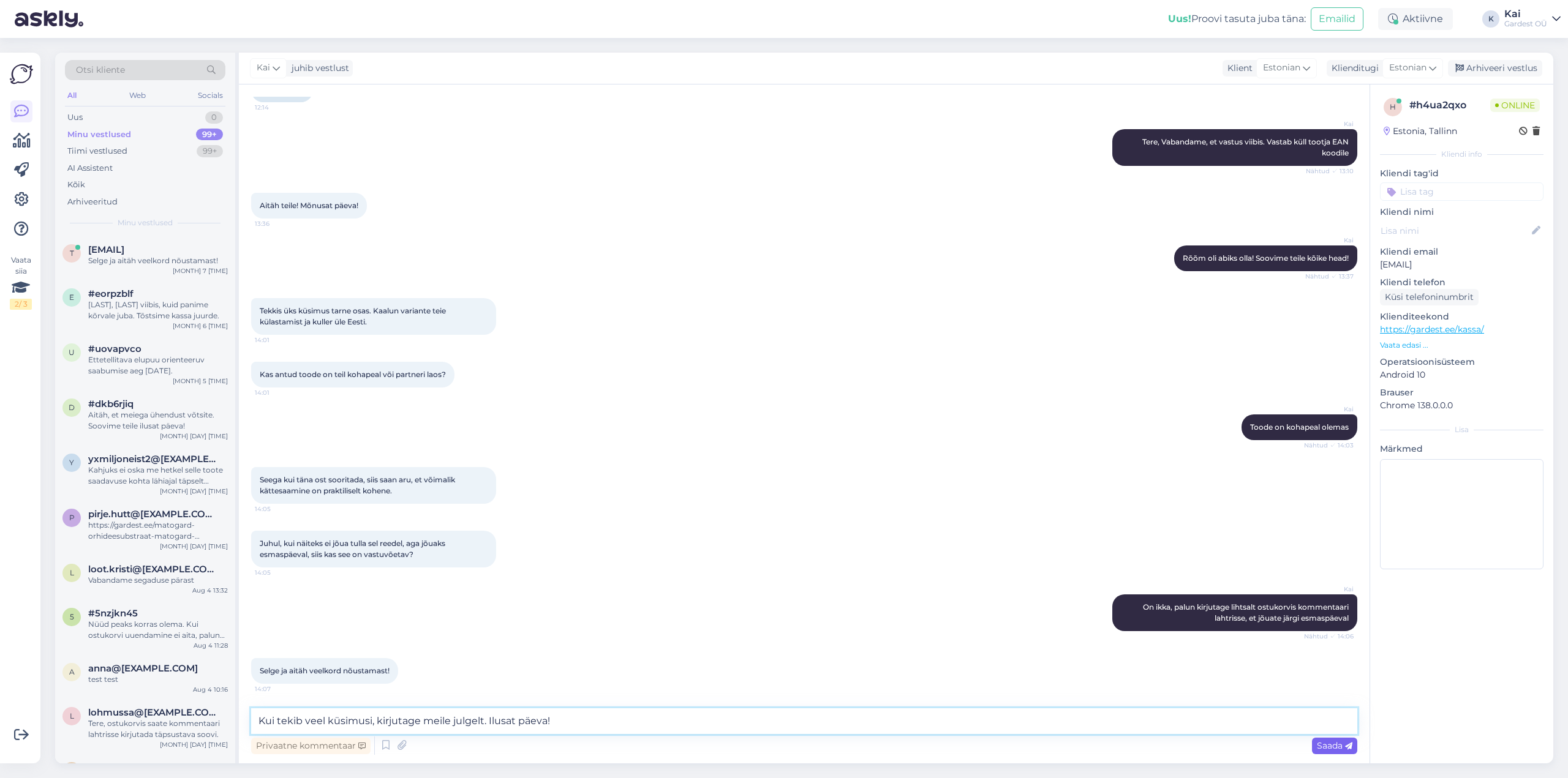 type on "Kui tekib veel küsimusi, kirjutage meile julgelt. Ilusat päeva!" 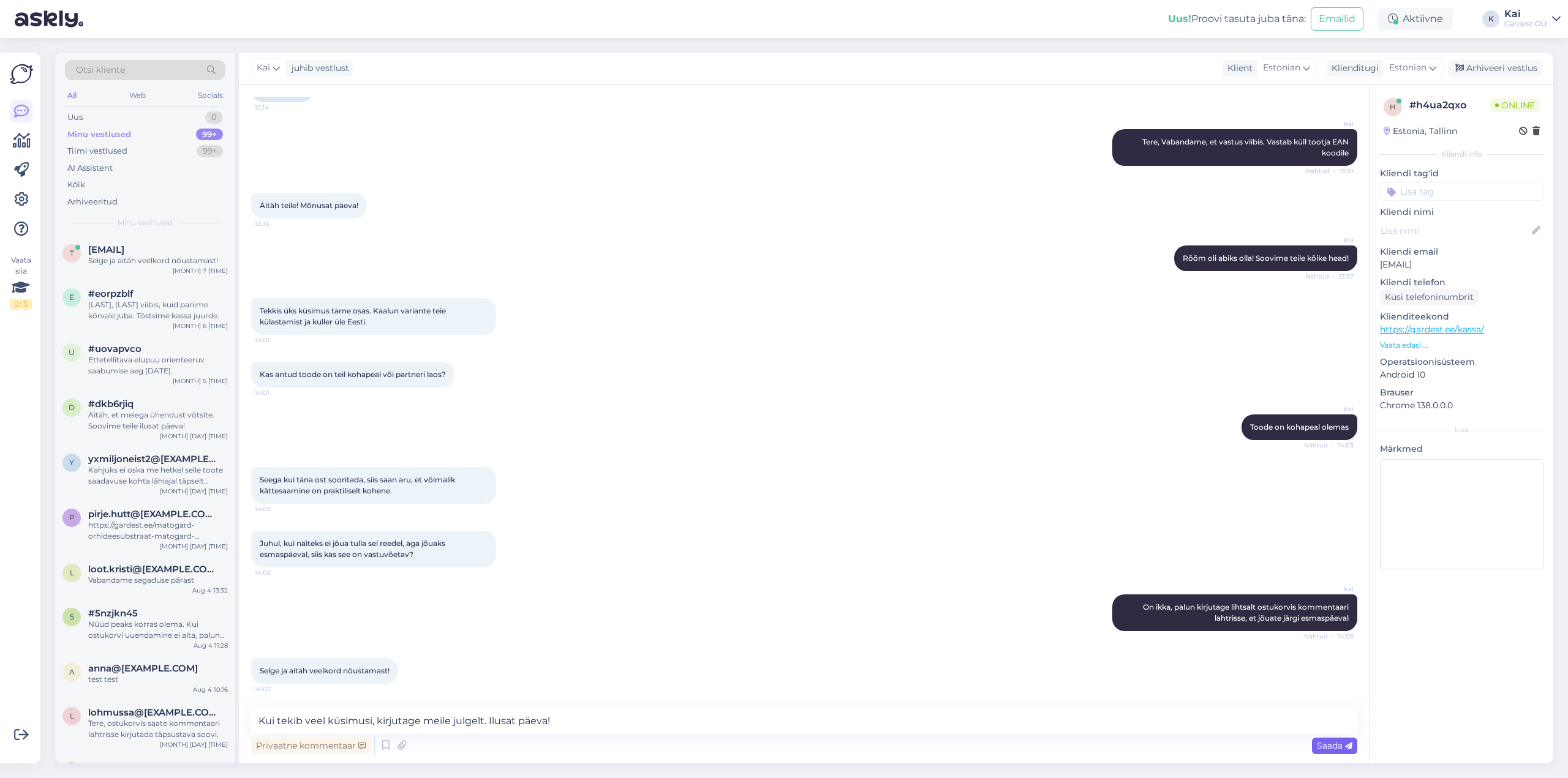 click on "Saada" at bounding box center (1335, 746) 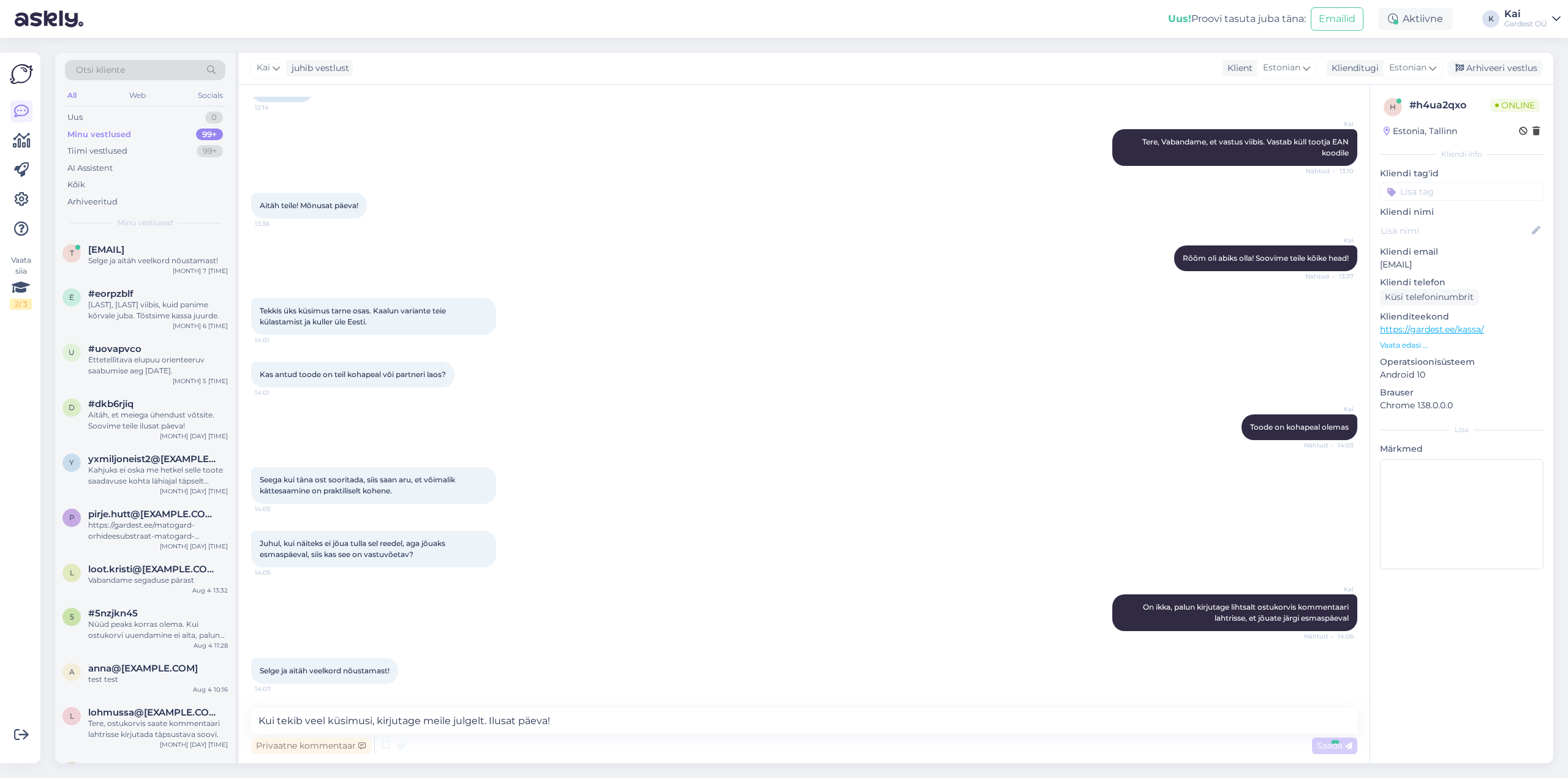type 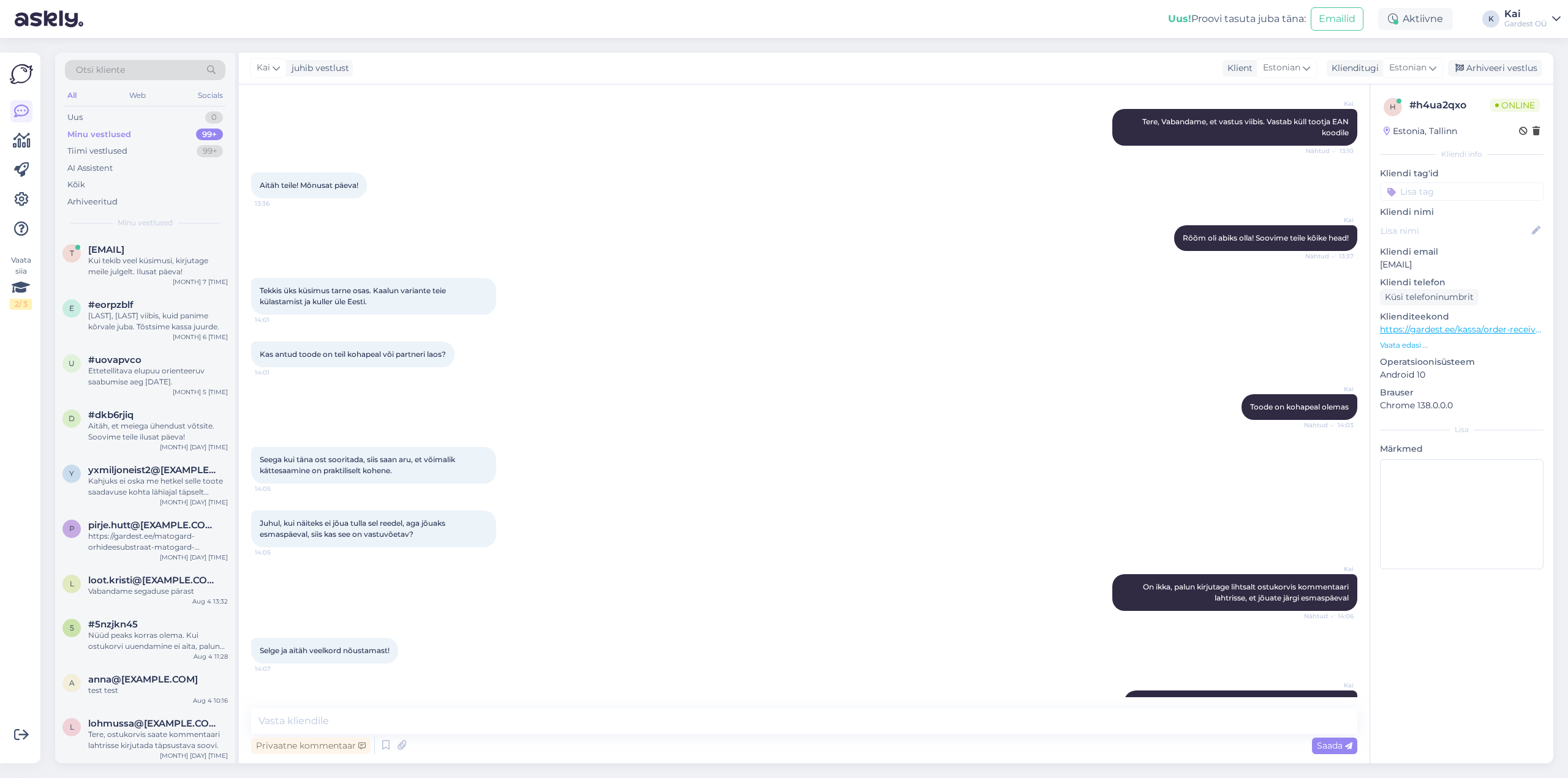 scroll, scrollTop: 361, scrollLeft: 0, axis: vertical 